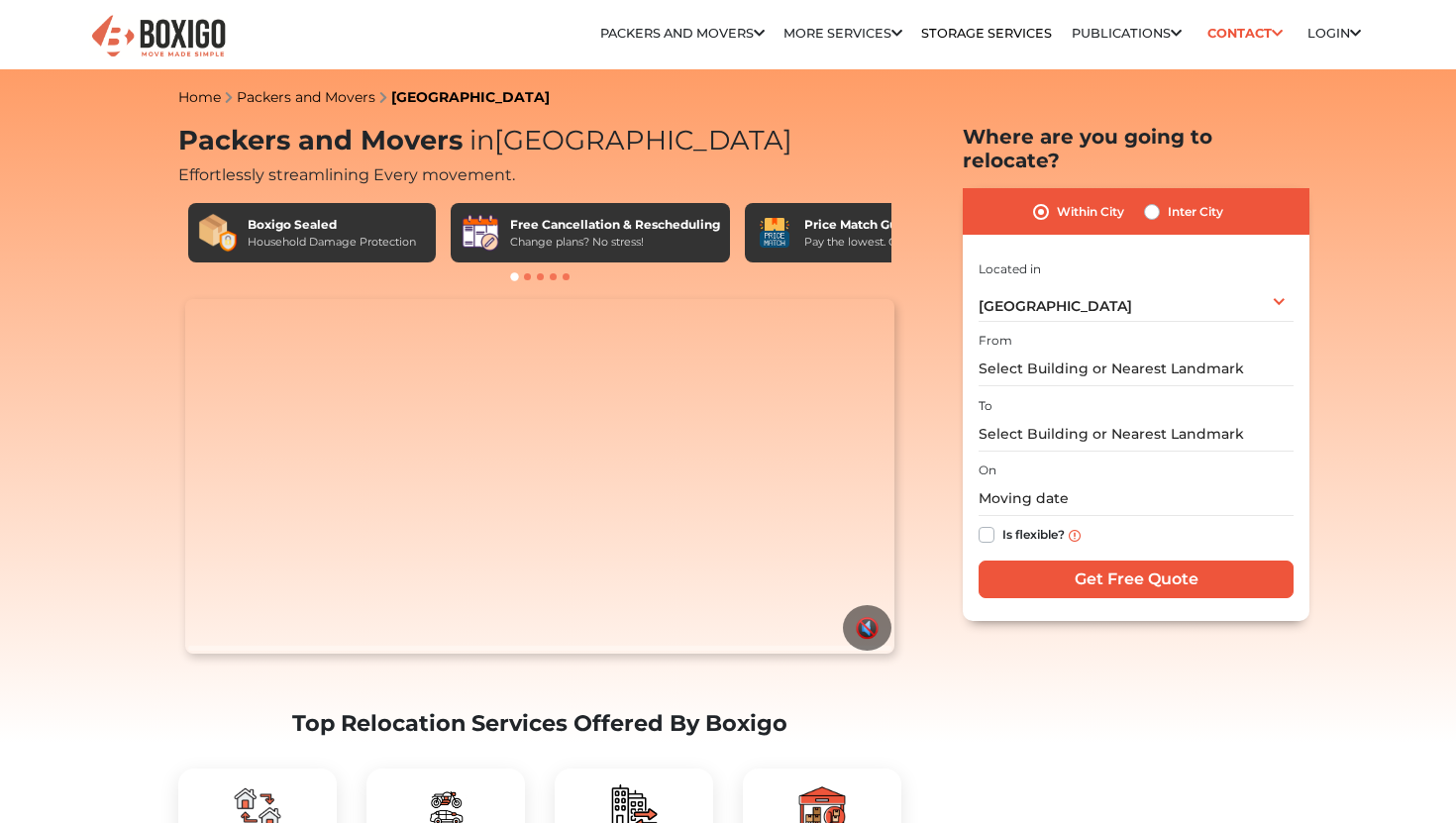 scroll, scrollTop: 0, scrollLeft: 0, axis: both 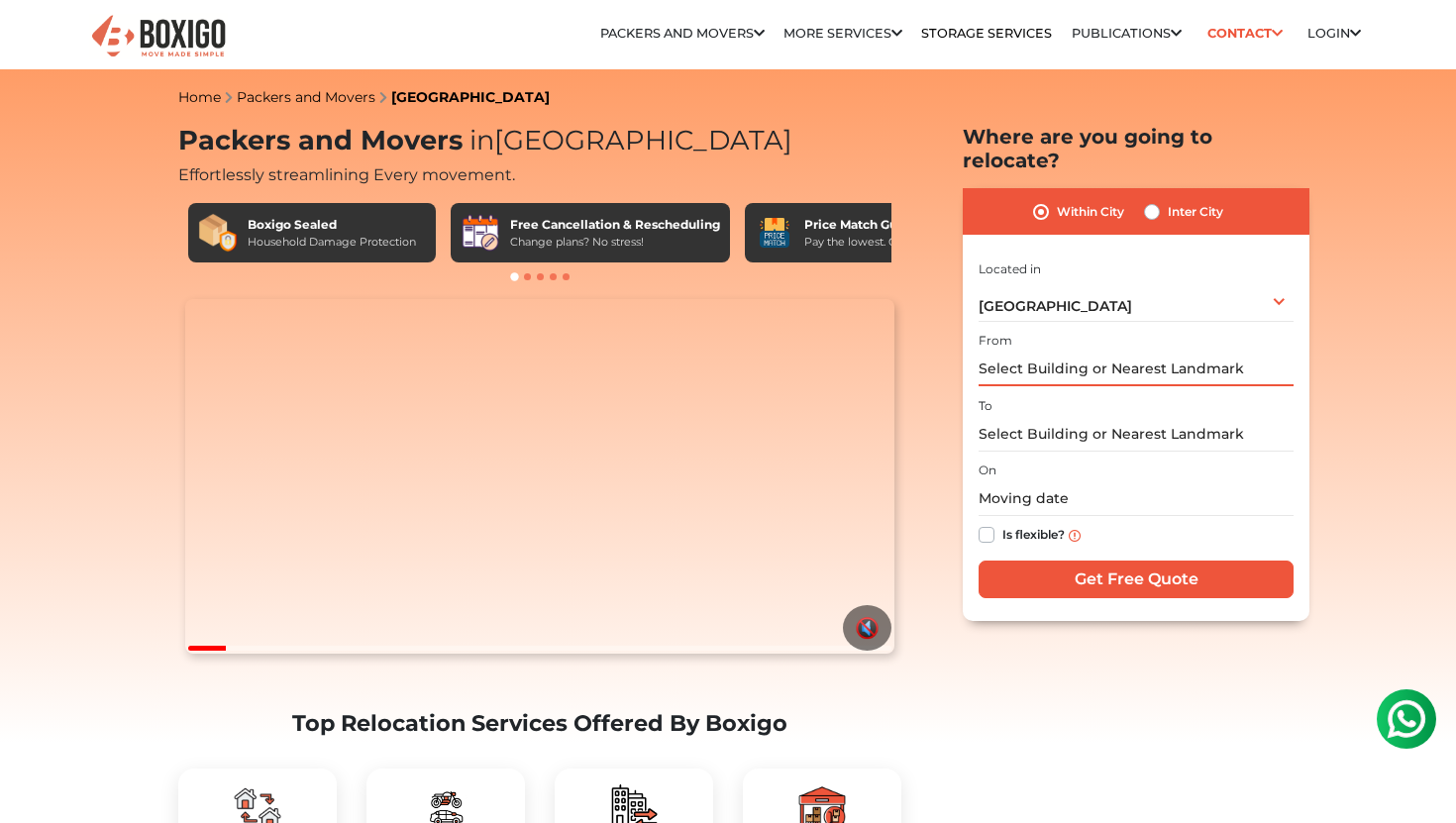 click at bounding box center (1136, 368) 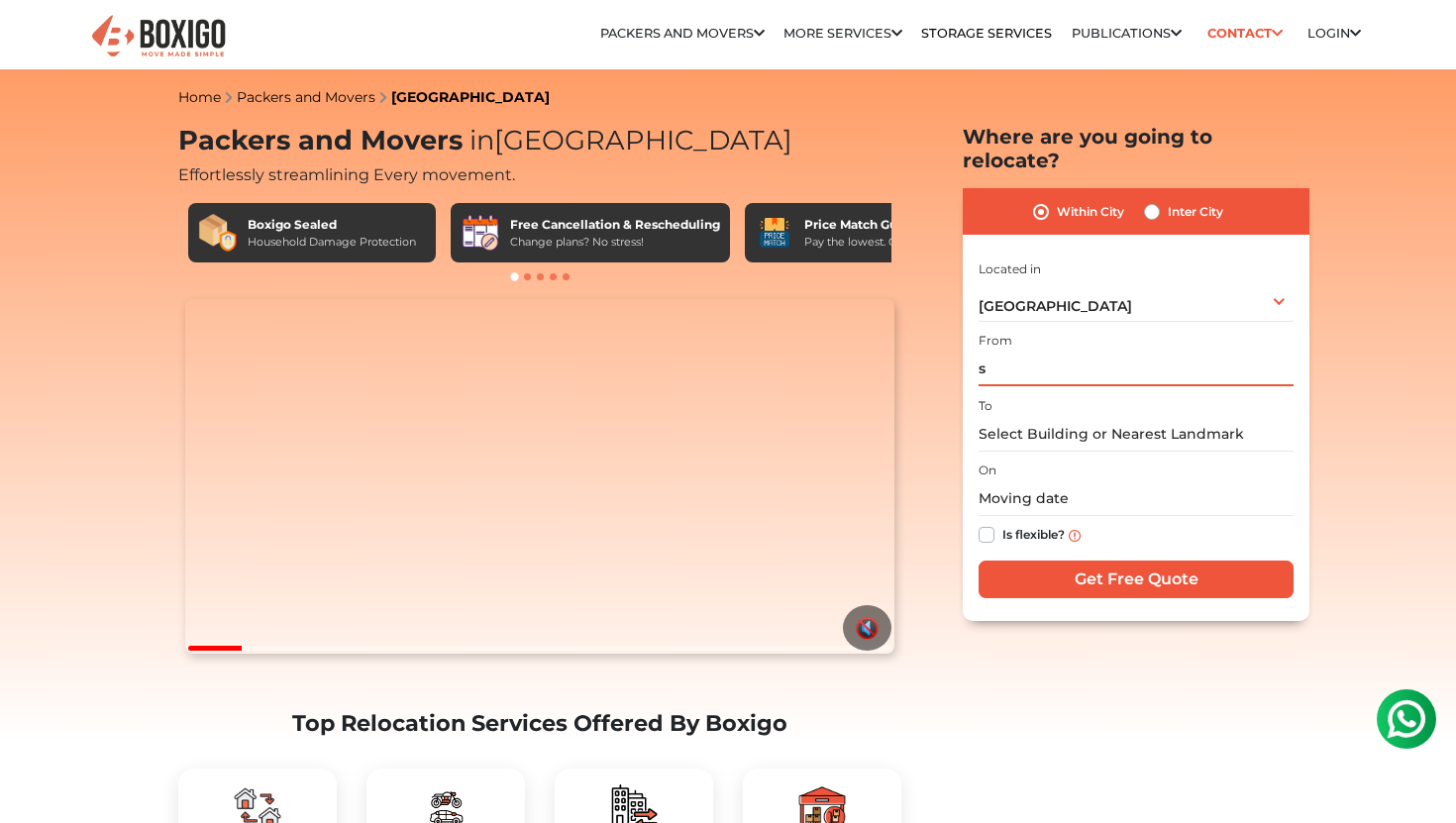 scroll, scrollTop: 0, scrollLeft: 0, axis: both 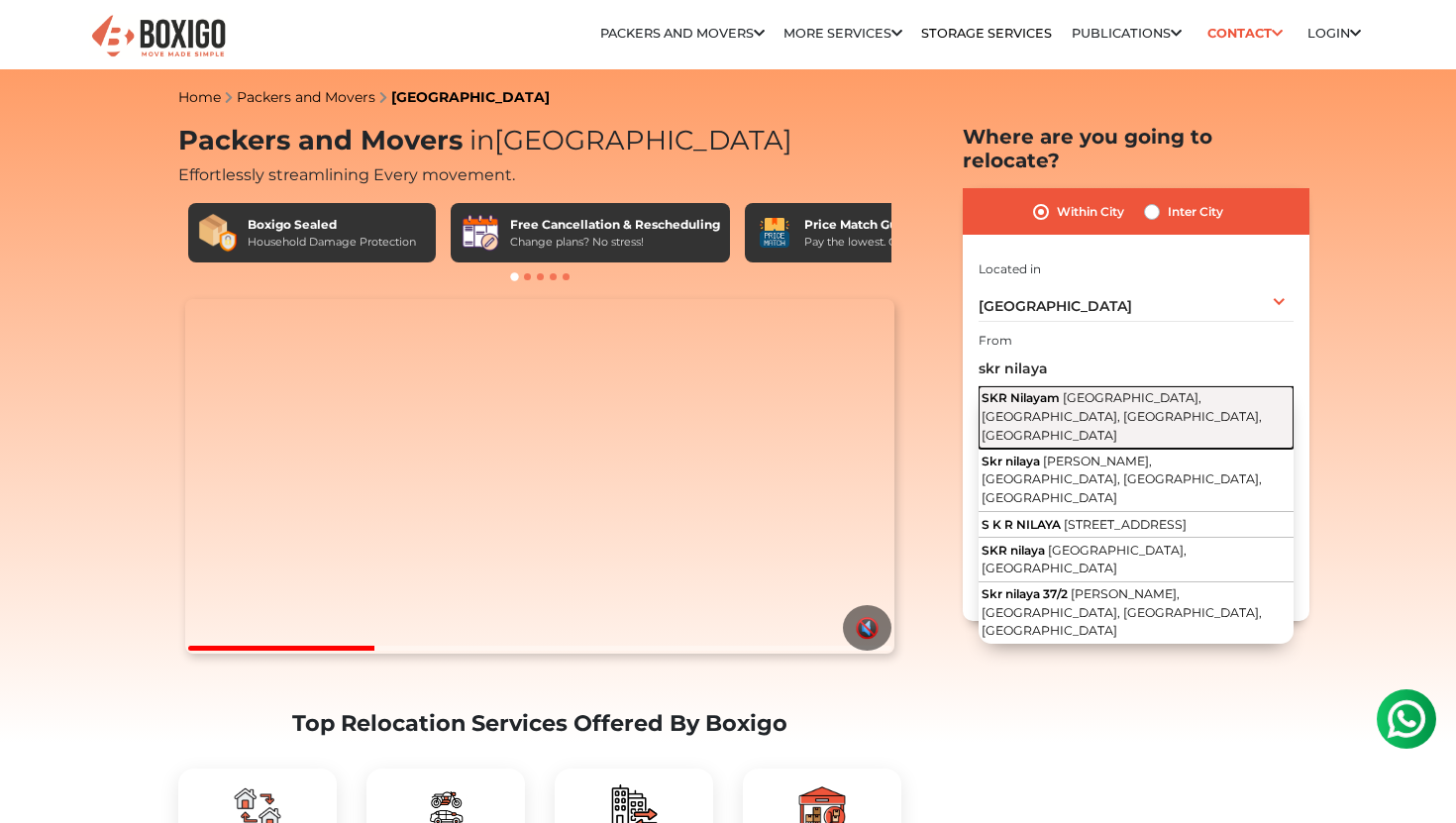 click on "SKR Nilayam
Palm Meadows, Whitefield, Bengaluru, Karnataka" at bounding box center [1136, 417] 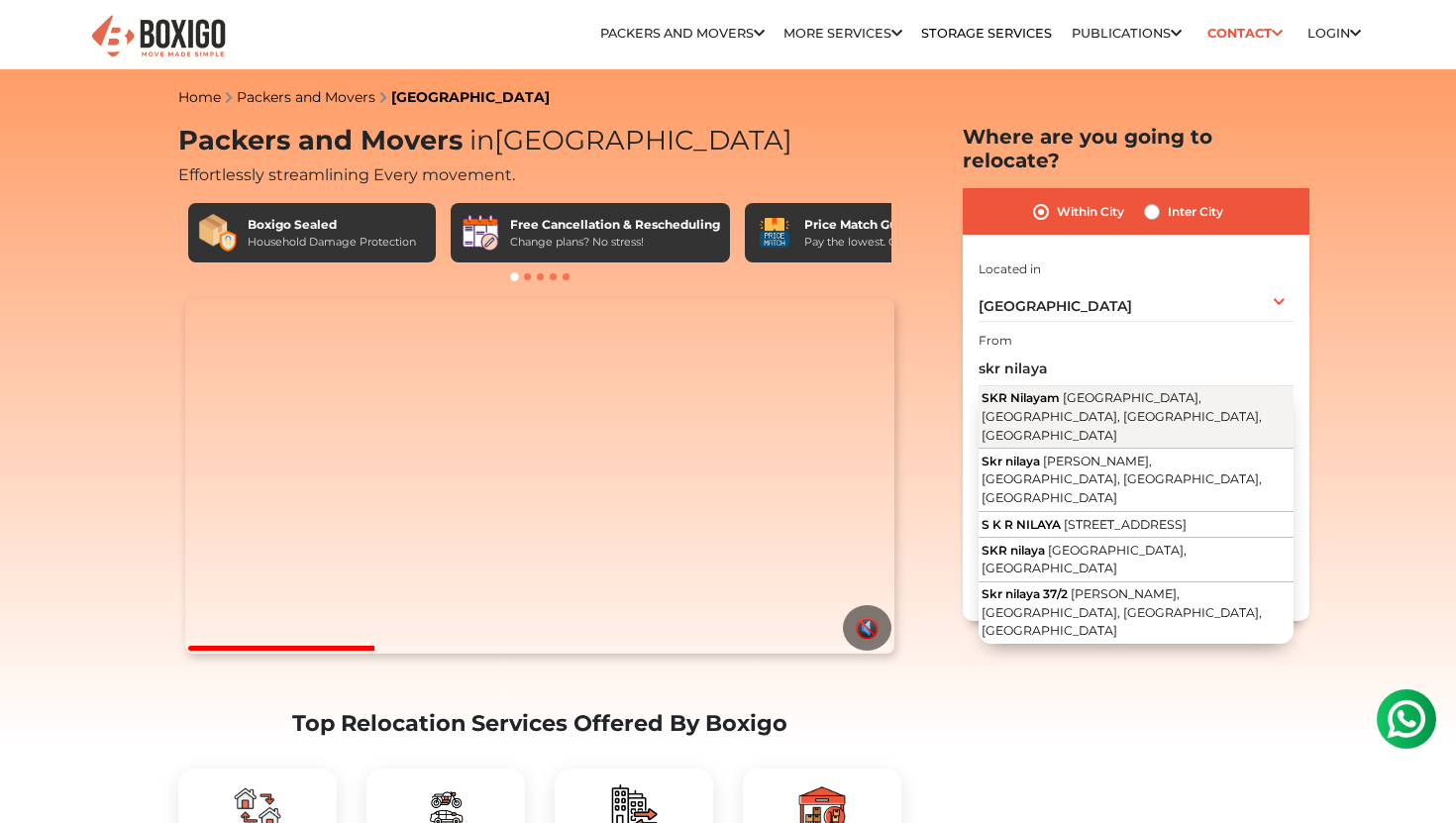 type on "SKR Nilayam, Palm Meadows, Whitefield, Bengaluru, Karnataka" 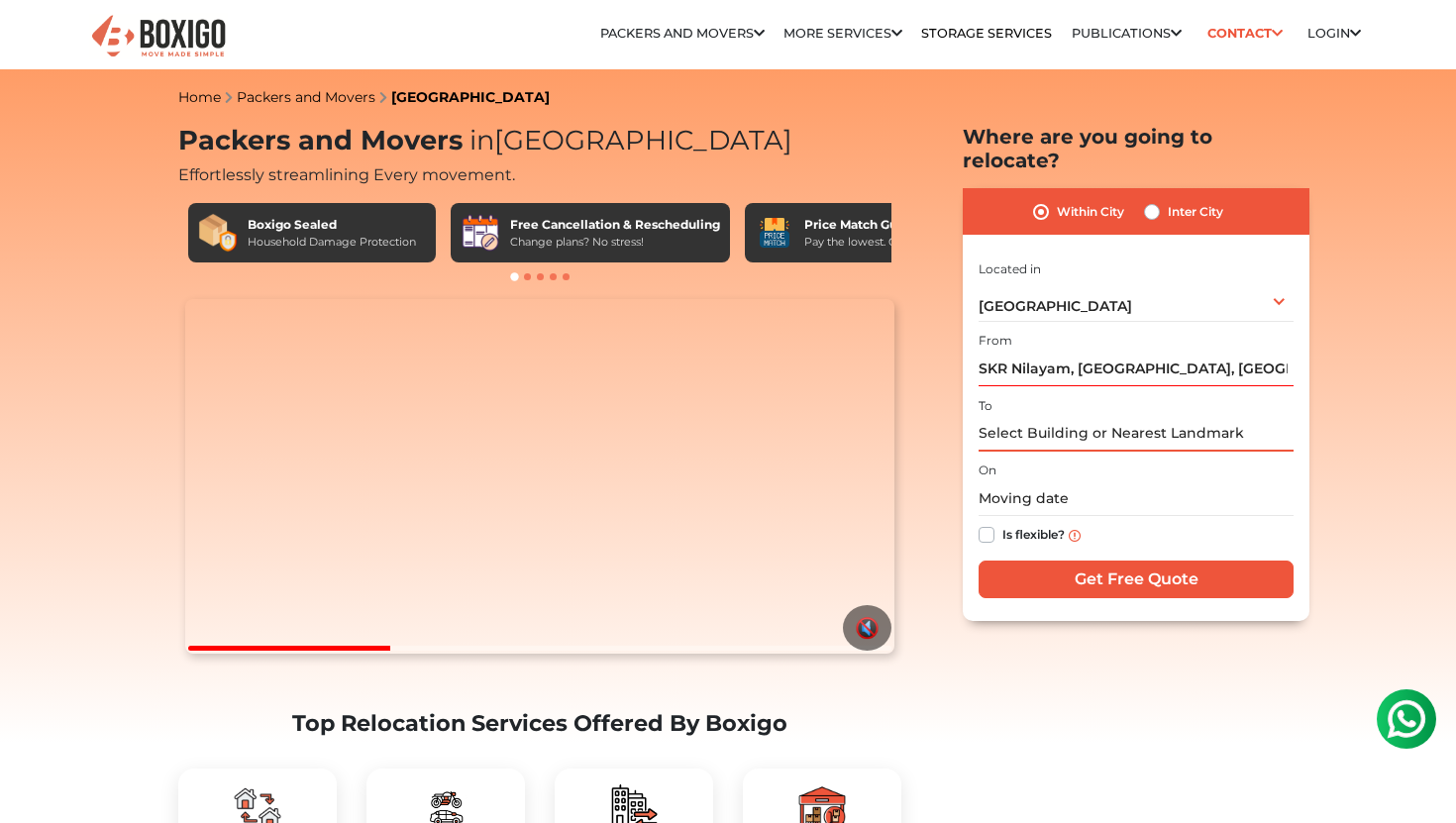 click at bounding box center [1136, 434] 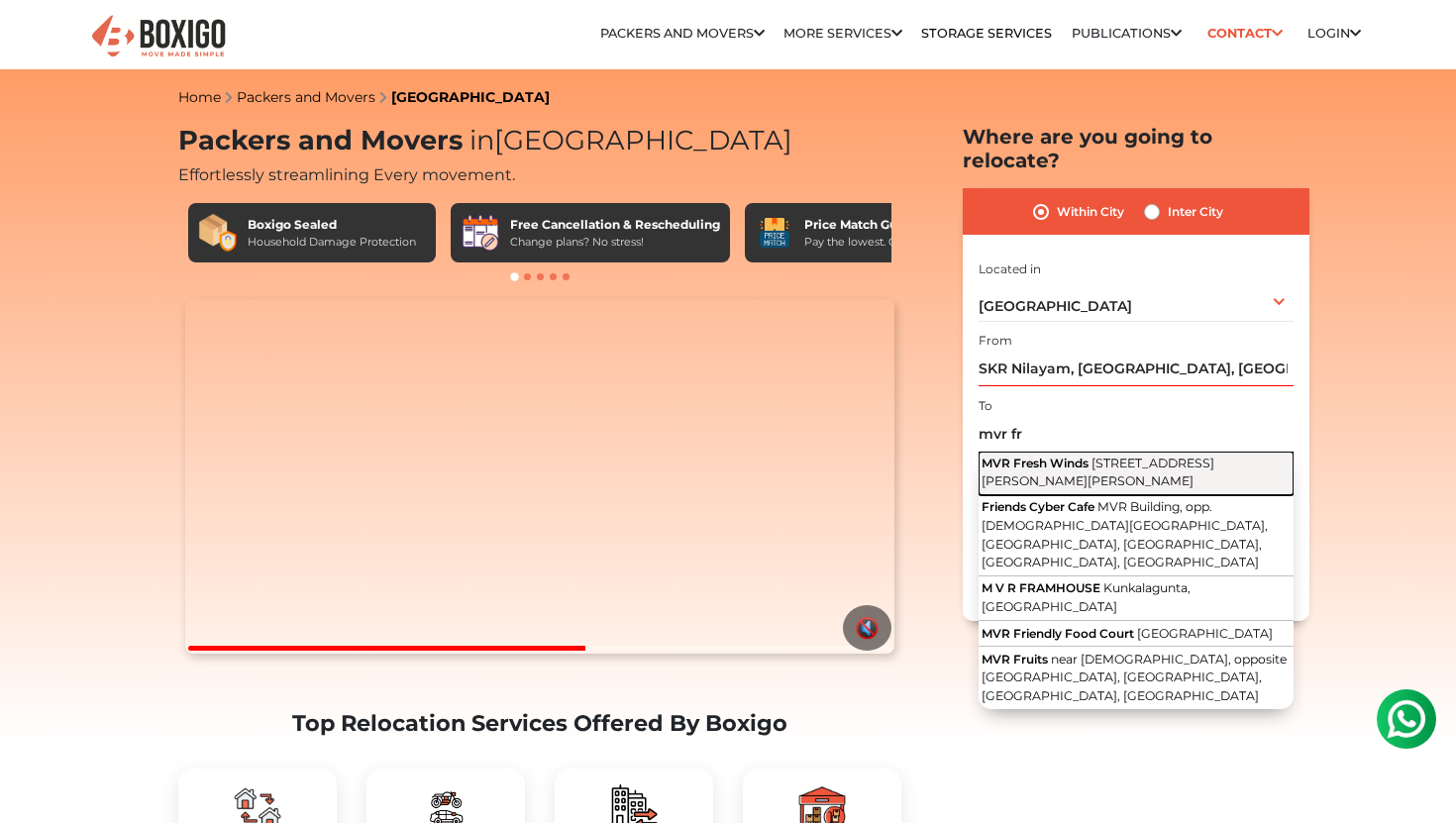 click on "2nd Cross Street, Munireddy Layout, Mariyappa Layout, Kadubeesanahalli, Panathur, Bengaluru, Karnataka" at bounding box center (1097, 472) 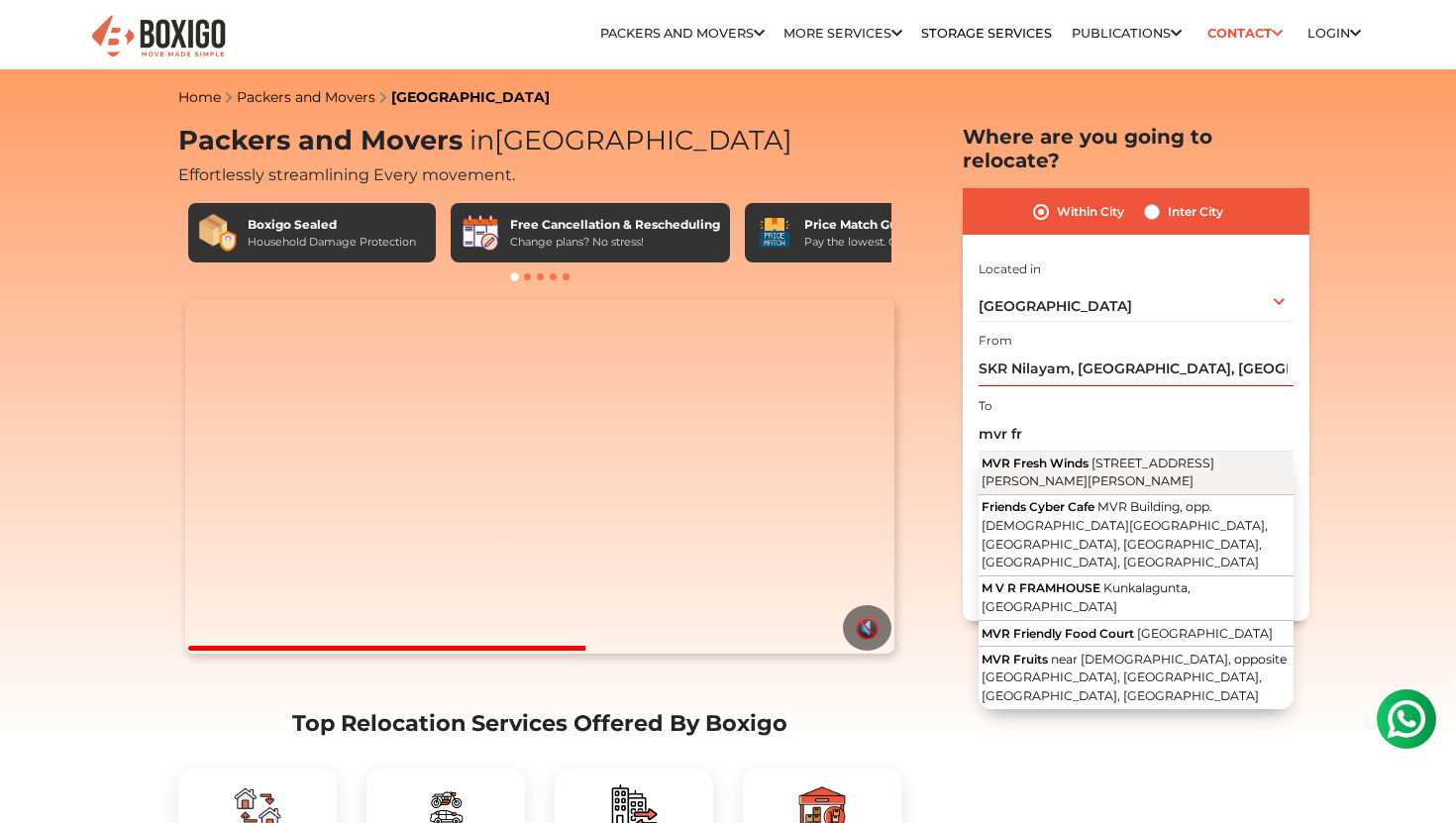 type on "MVR Fresh Winds, 2nd Cross Street, Munireddy Layout, Mariyappa Layout, Kadubeesanahalli, Panathur, Bengaluru, Karnataka" 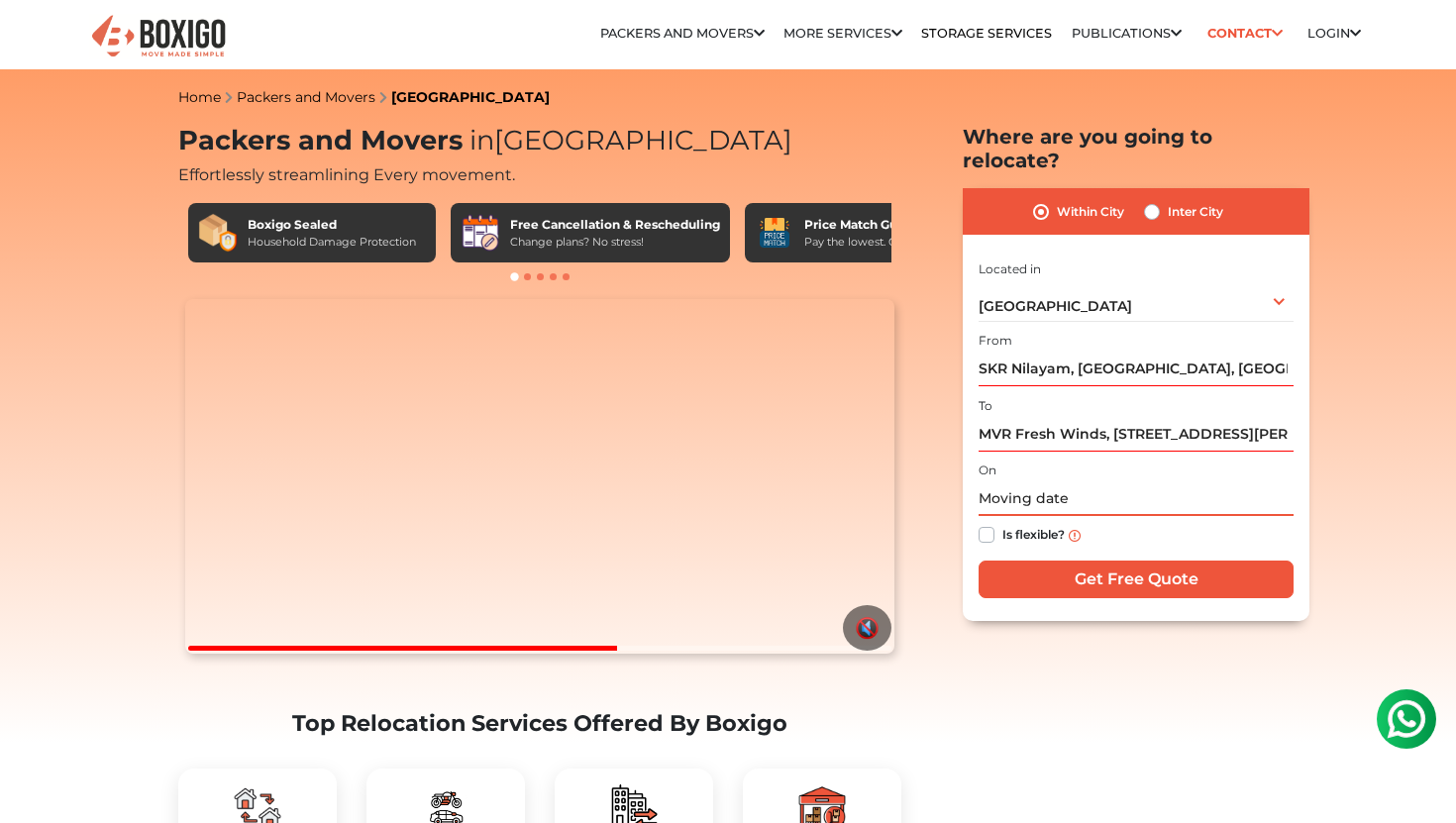 click at bounding box center [1136, 498] 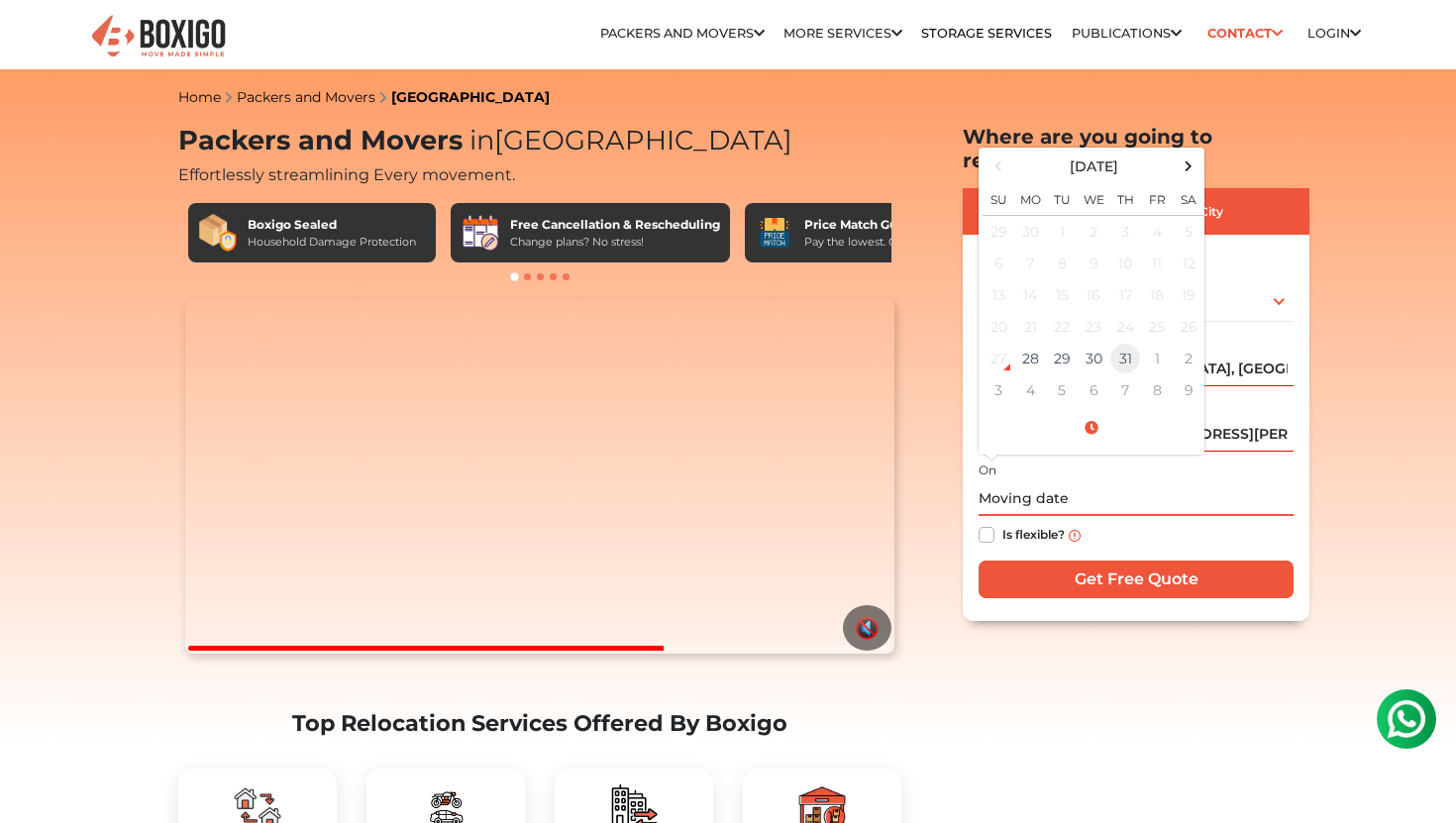 click on "31" at bounding box center (1125, 359) 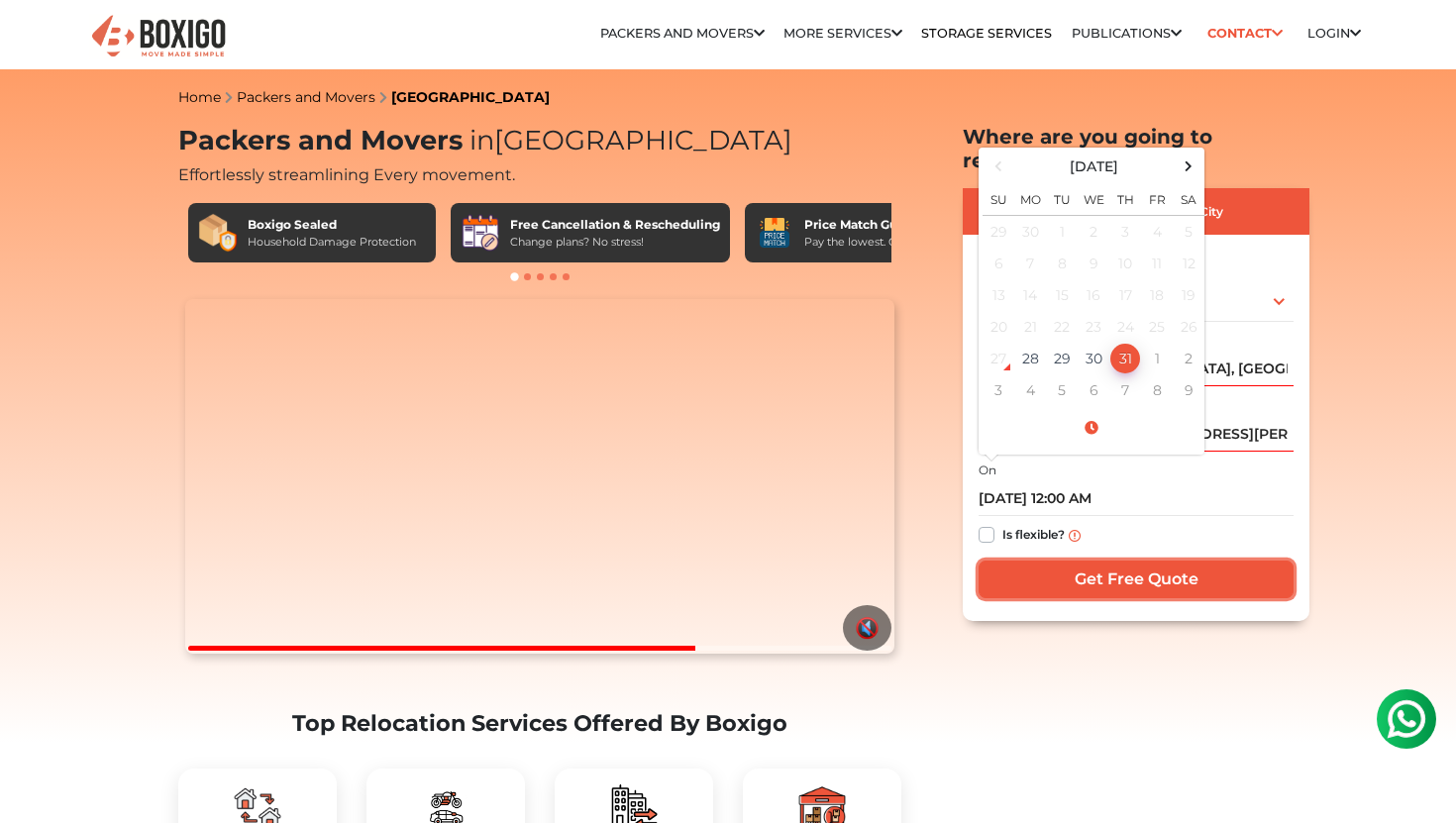 click on "Get Free Quote" at bounding box center (1136, 579) 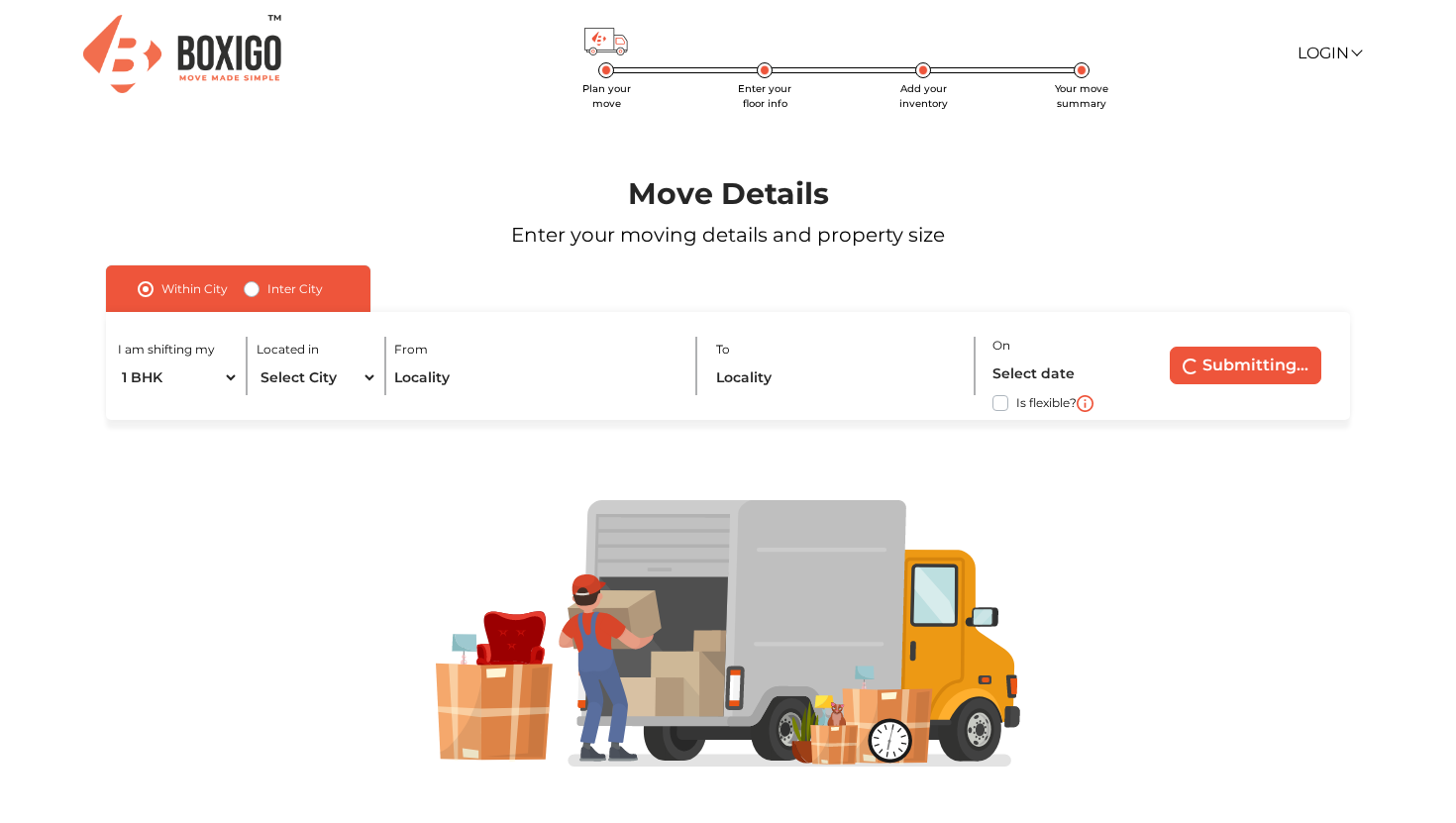 scroll, scrollTop: 0, scrollLeft: 0, axis: both 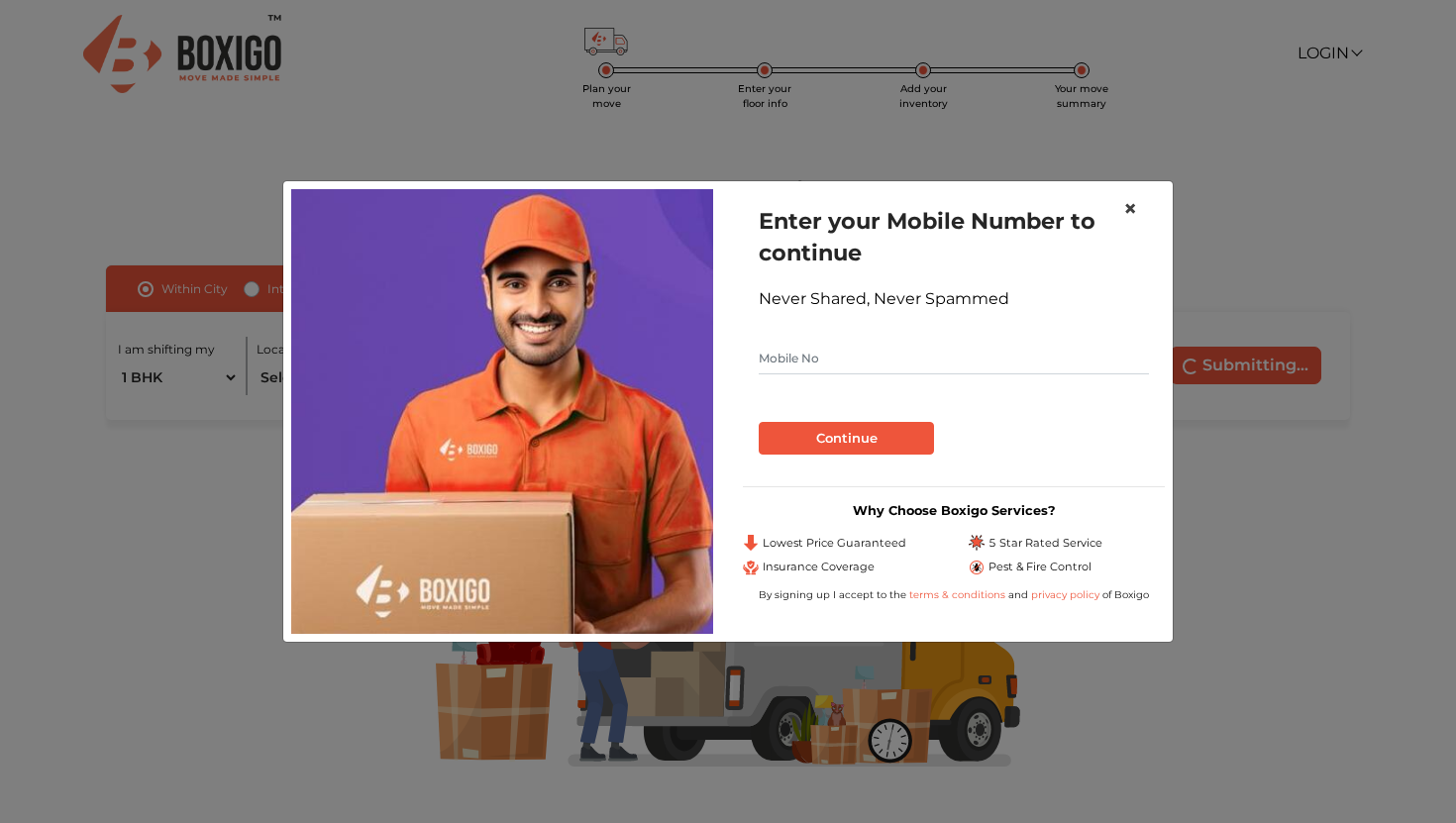 click on "×" at bounding box center [1130, 208] 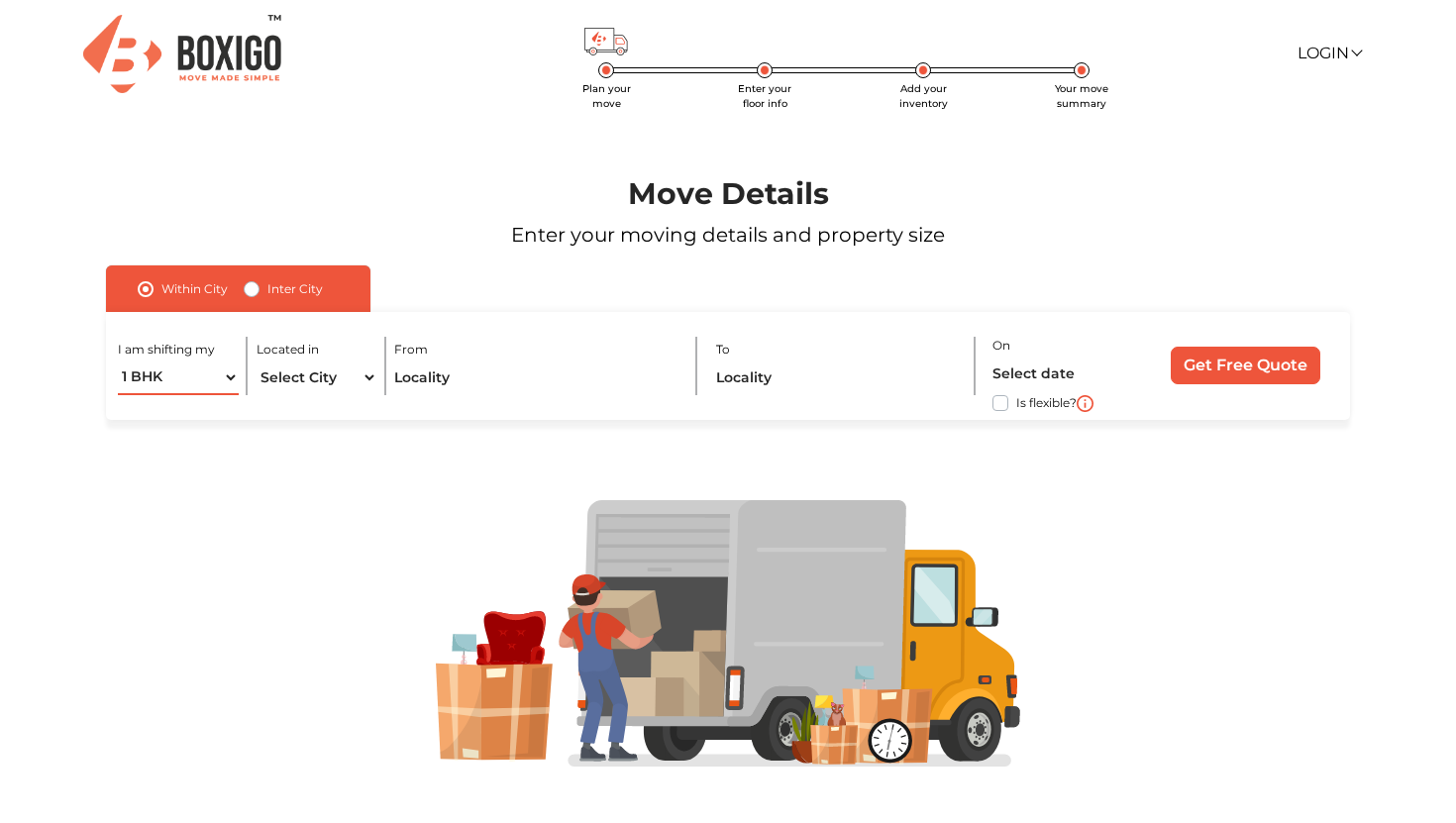 click on "1 BHK 2 BHK 3 BHK 3 + BHK FEW ITEMS" at bounding box center [178, 377] 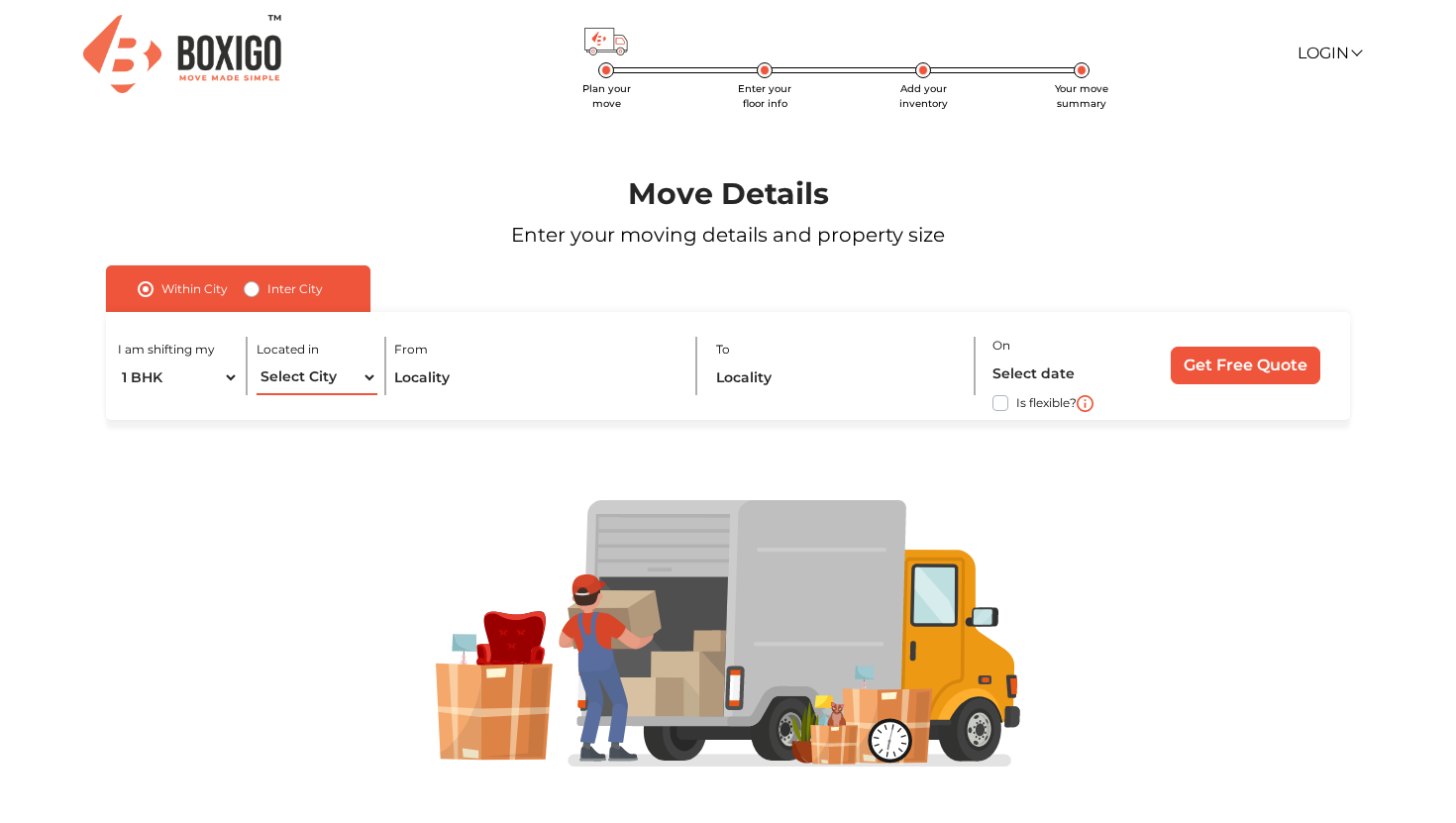 click on "Select City Bangalore Bengaluru Bhopal Bhubaneswar Chennai Coimbatore Cuttack Delhi Gulbarga Gurugram Guwahati Hyderabad Indore Jaipur Kalyan & Dombivali Kochi Kolkata Lucknow Madurai Mangalore Mumbai Mysore Navi Mumbai Noida Patna Pune Raipur Secunderabad Siliguri Srirangam Thane Thiruvananthapuram Vijayawada Visakhapatnam Warangal" at bounding box center [317, 377] 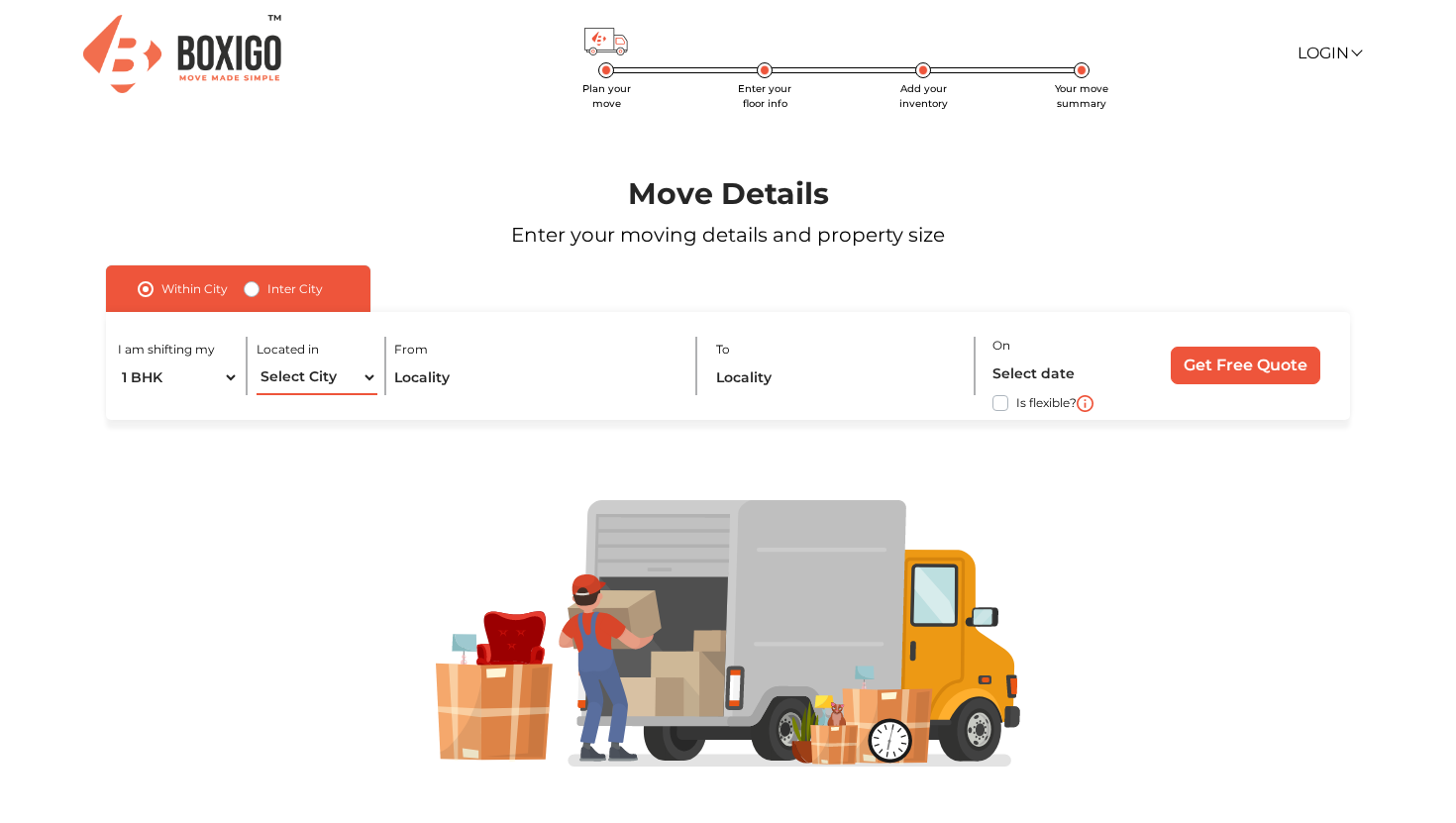 select on "[GEOGRAPHIC_DATA]" 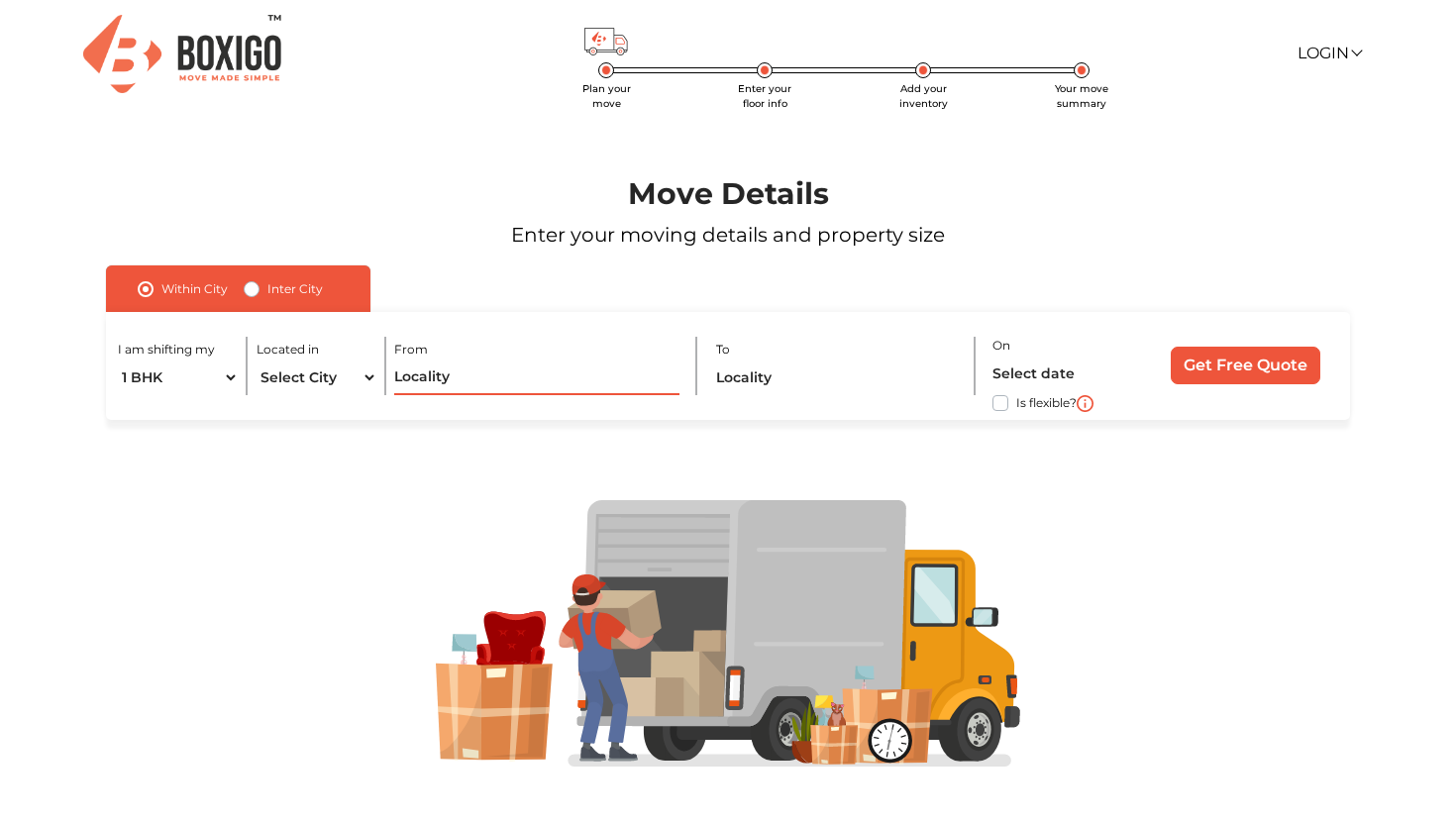 click at bounding box center [536, 377] 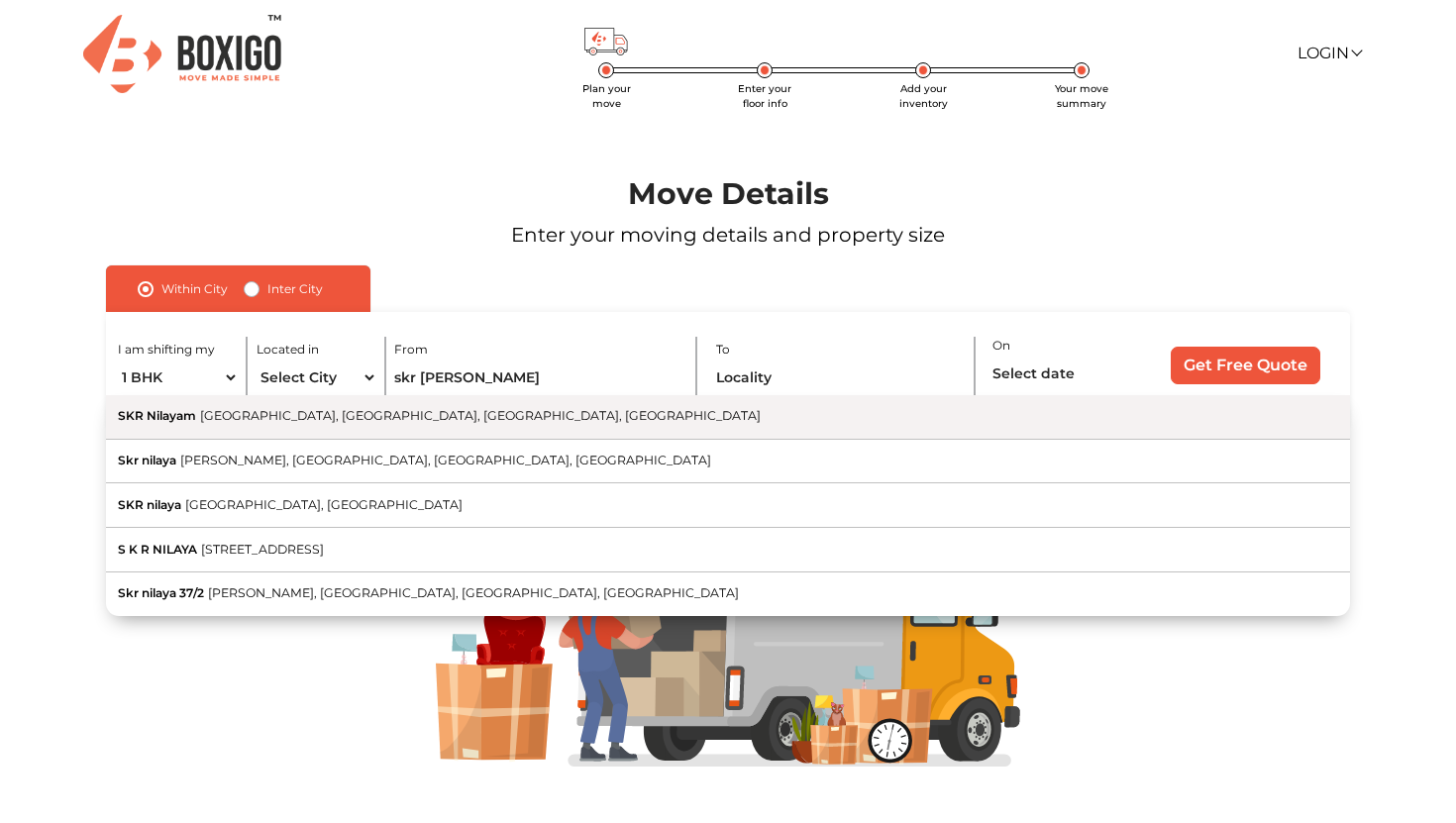 click on "Palm Meadows, Whitefield, Bengaluru, Karnataka" at bounding box center (480, 415) 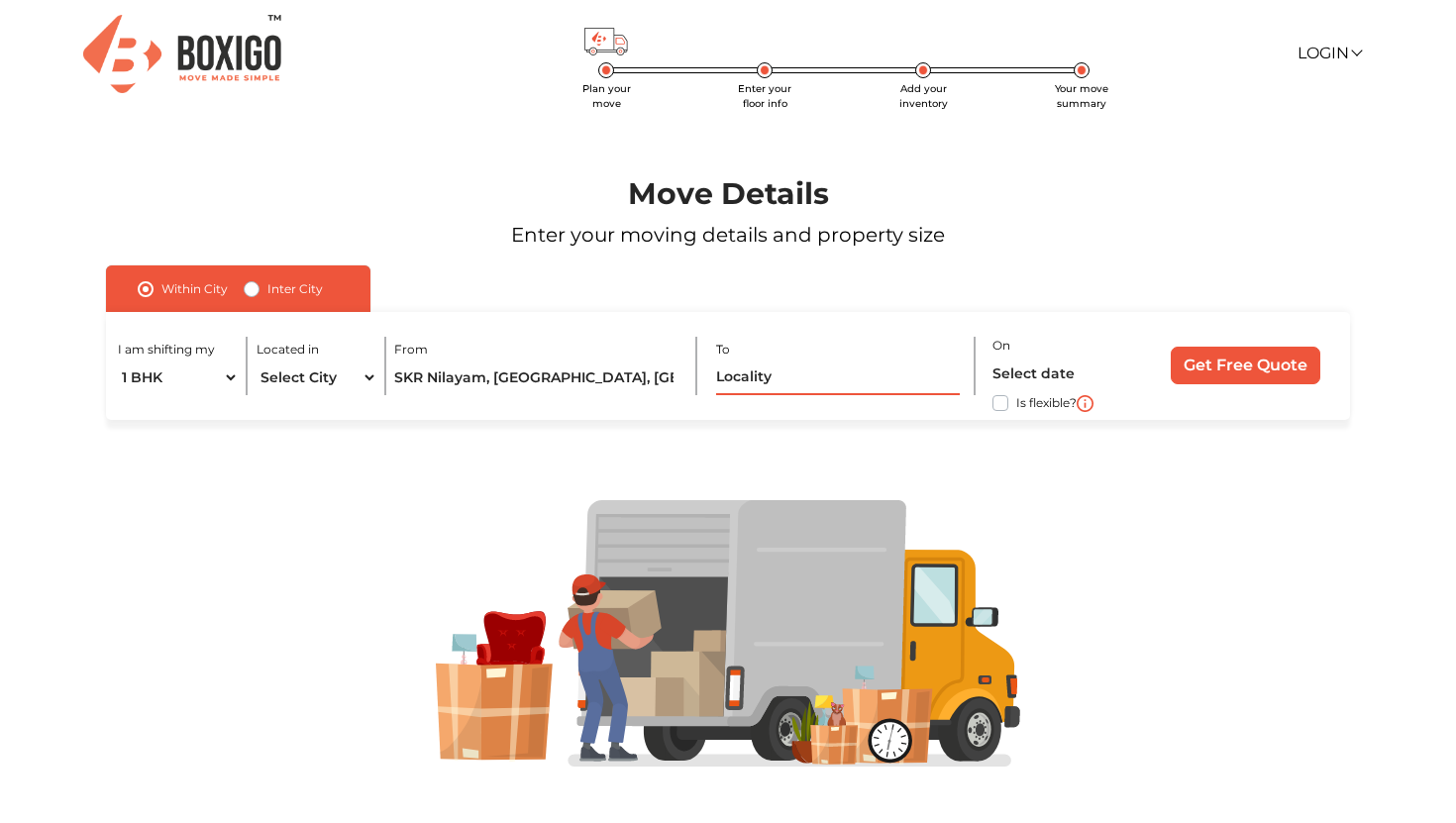 click at bounding box center [838, 377] 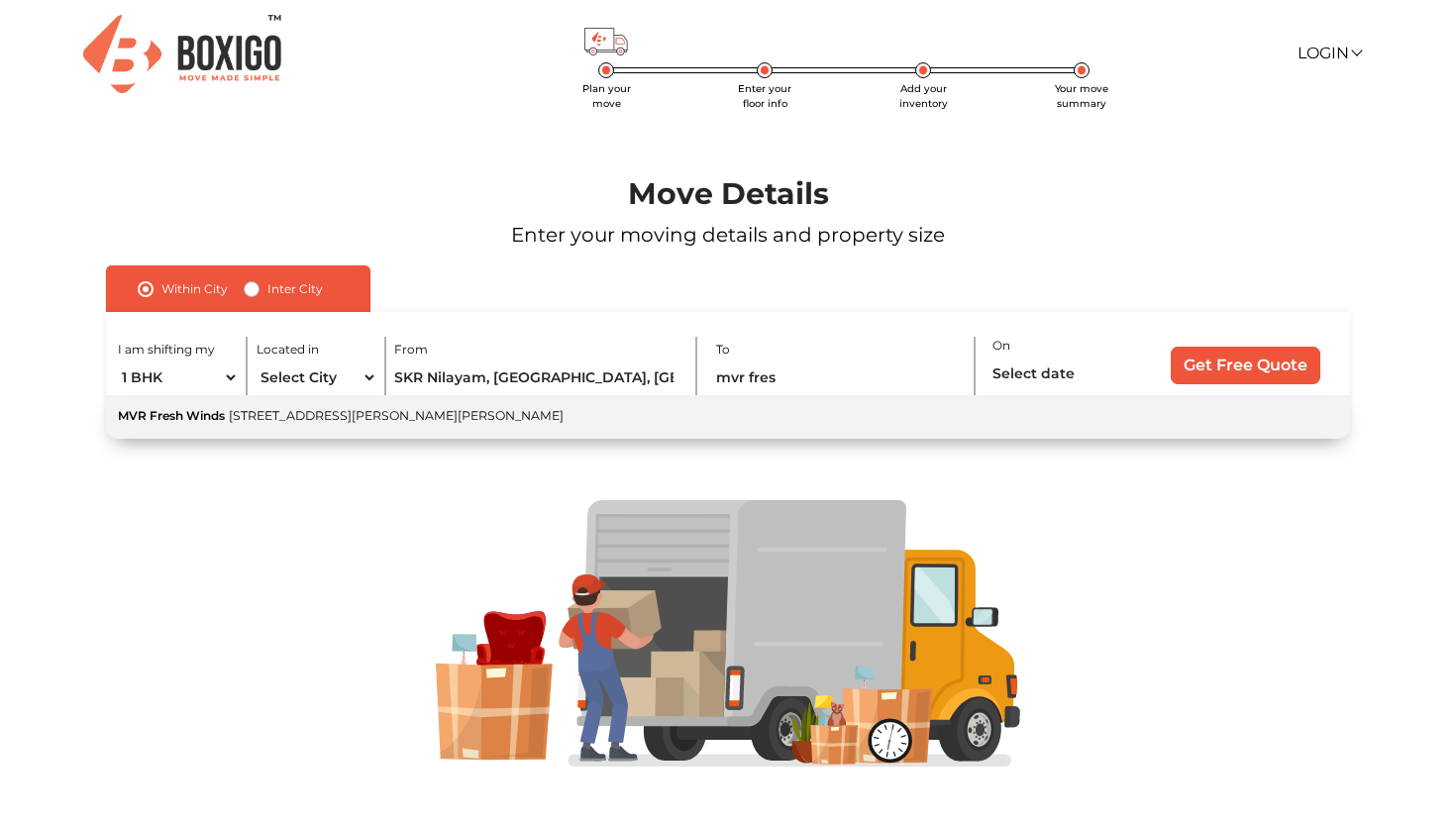 click on "2nd Cross Street, Munireddy Layout, Mariyappa Layout, Kadubeesanahalli, Panathur, Bengaluru, Karnataka" at bounding box center (396, 415) 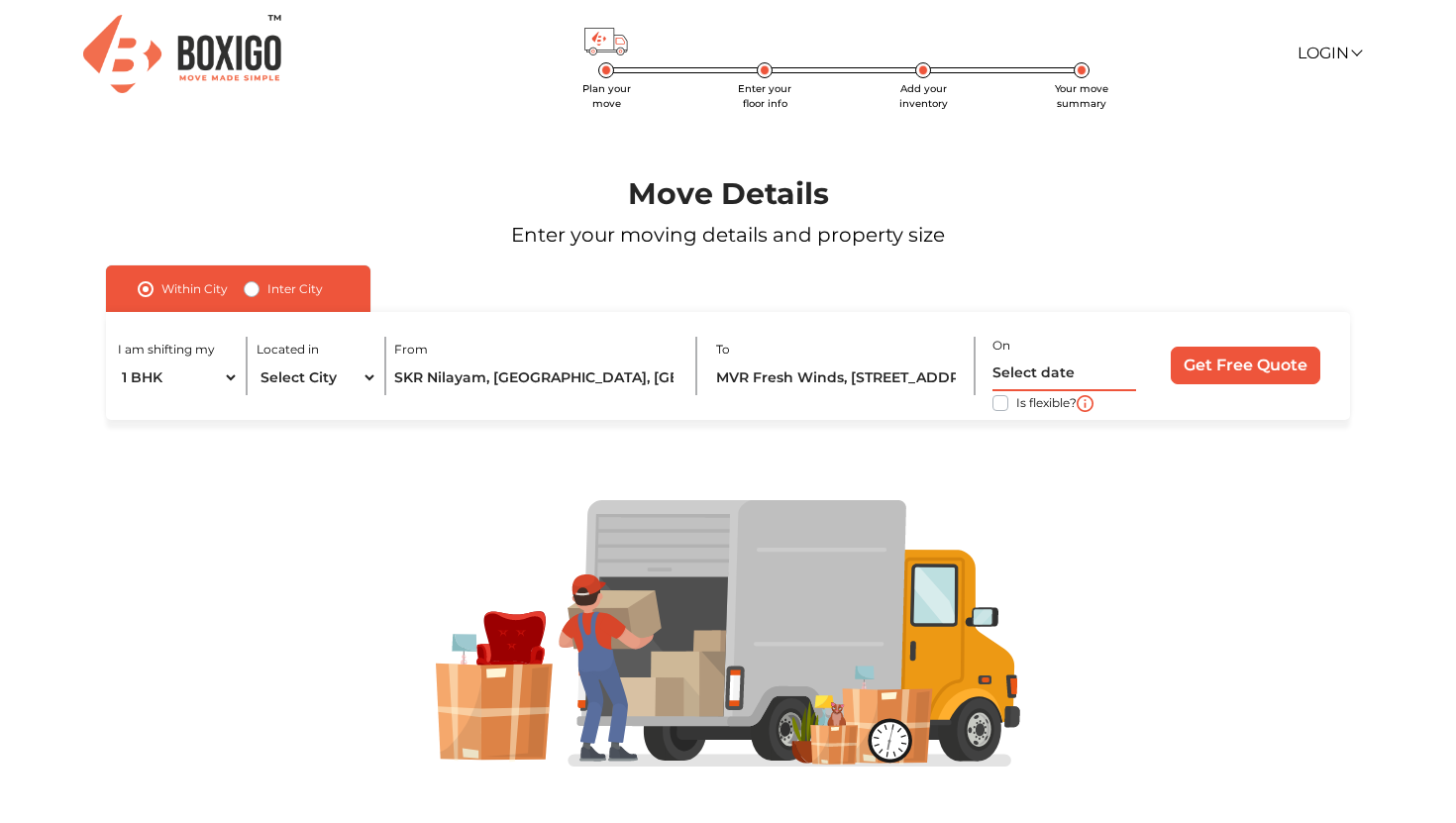 click at bounding box center (1064, 373) 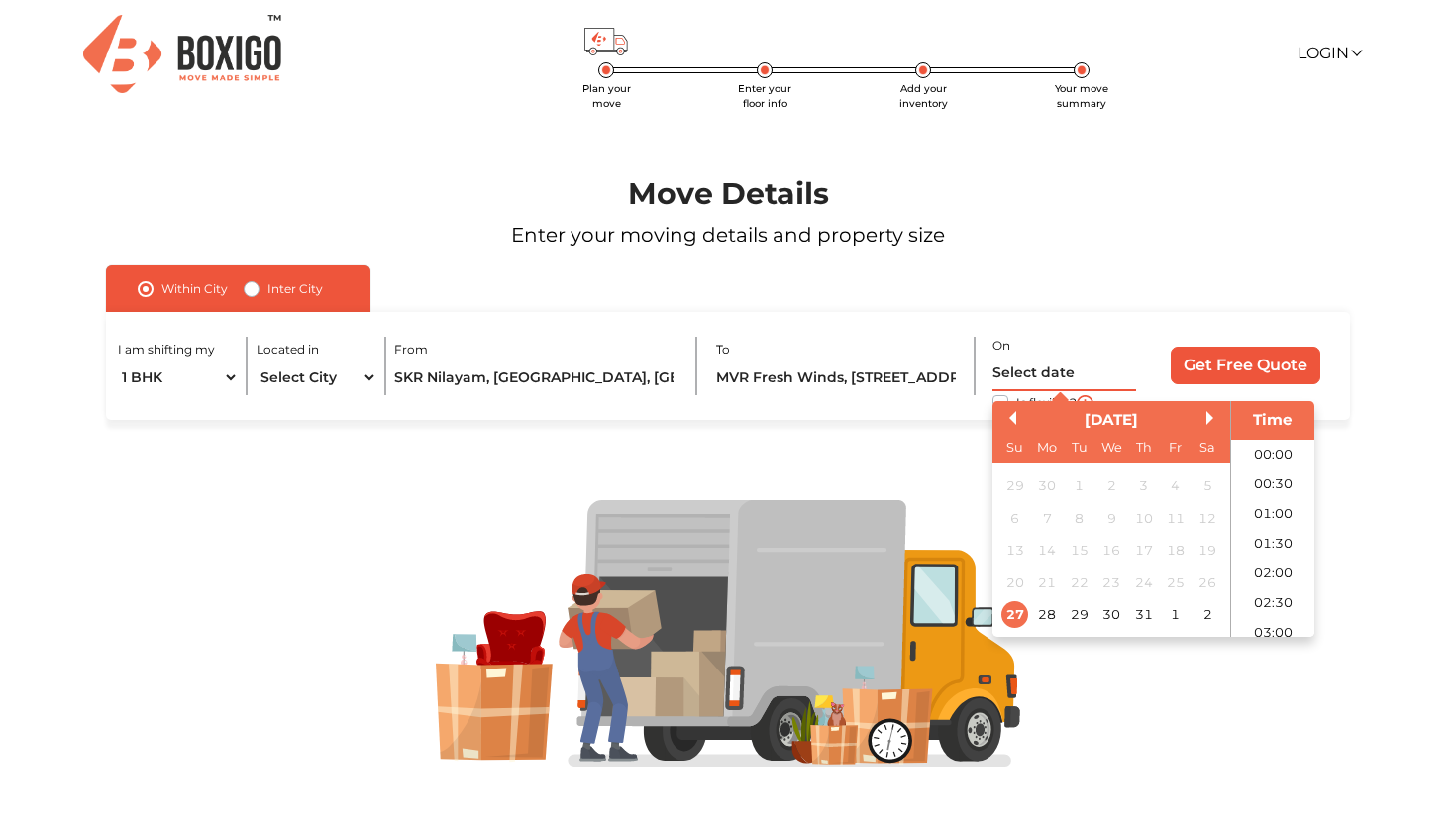 scroll, scrollTop: 569, scrollLeft: 0, axis: vertical 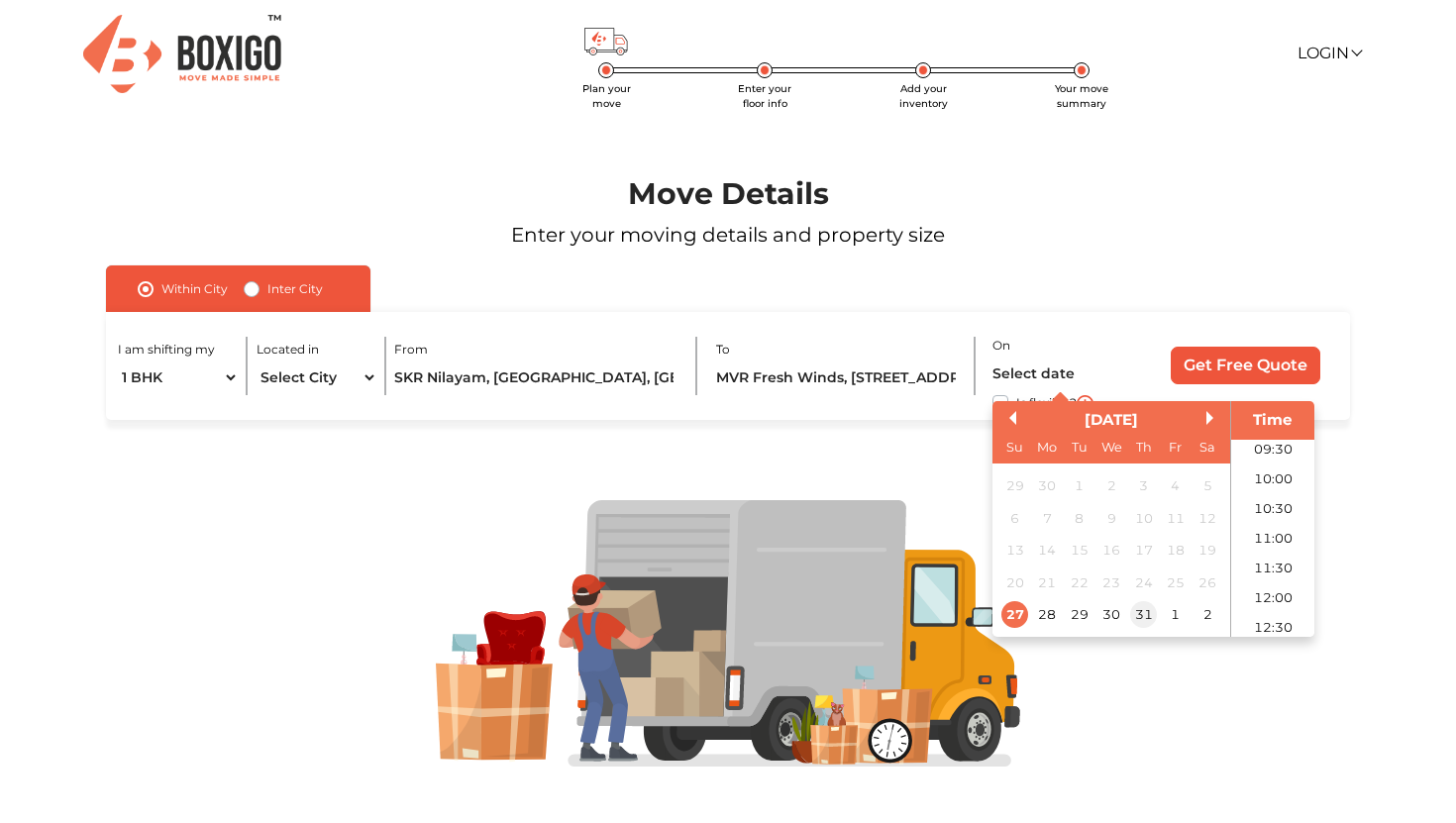 click on "31" at bounding box center (1143, 614) 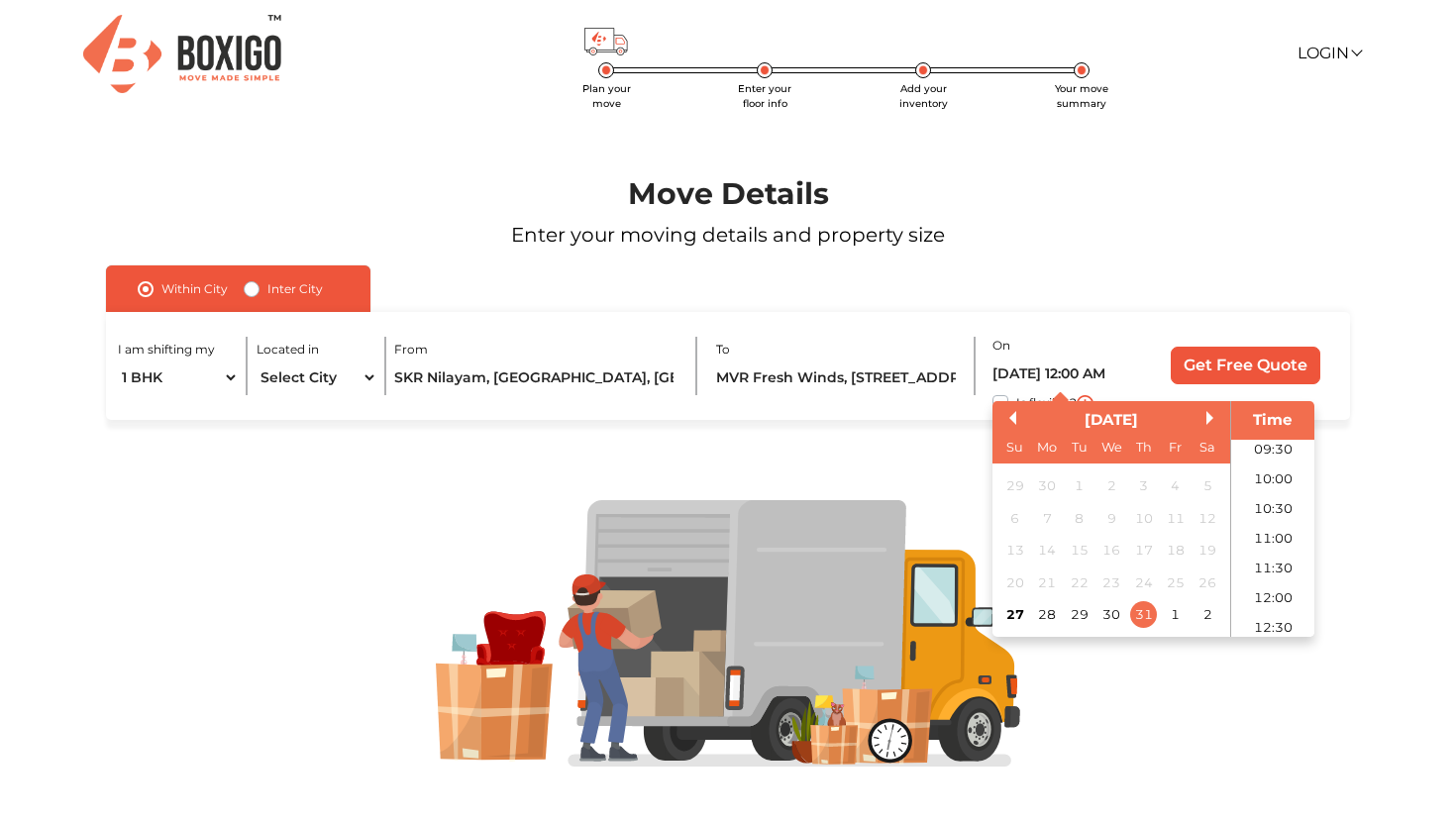 click on "I am shifting my  1 BHK 2 BHK 3 BHK 3 + BHK FEW ITEMS  Located in  Select City Bangalore Bengaluru Bhopal Bhubaneswar Chennai Coimbatore Cuttack Delhi Gulbarga Gurugram Guwahati Hyderabad Indore Jaipur Kalyan & Dombivali Kochi Kolkata Lucknow Madurai Mangalore Mumbai Mysore Navi Mumbai Noida Patna Pune Raipur Secunderabad Siliguri Srirangam Thane Thiruvananthapuram Vijayawada Visakhapatnam Warangal  From  SKR Nilayam, Palm Meadows, Whitefield, Bengaluru, Karnataka  To  MVR Fresh Winds, 2nd Cross Street, Munireddy Layout, Mariyappa Layout, Kadubeesanahalli, Panathur, Bengaluru, Karnataka  On  31/07/2025 12:00 AM Previous Month Next Month July 2025 Su Mo Tu We Th Fr Sa 29 30 1 2 3 4 5 6 7 8 9 10 11 12 13 14 15 16 17 18 19 20 21 22 23 24 25 26 27 28 29 30 31 1 2 Time 00:00 00:30 01:00 01:30 02:00 02:30 03:00 03:30 04:00 04:30 05:00 05:30 06:00 06:30 07:00 07:30 08:00 08:30 09:00 09:30 10:00 10:30 11:00 11:30 12:00 12:30 13:00 13:30 14:00 14:30 15:00 15:30 16:00 16:30 17:00 17:30 18:00 18:30 19:00 19:30 20:00" at bounding box center [728, 365] 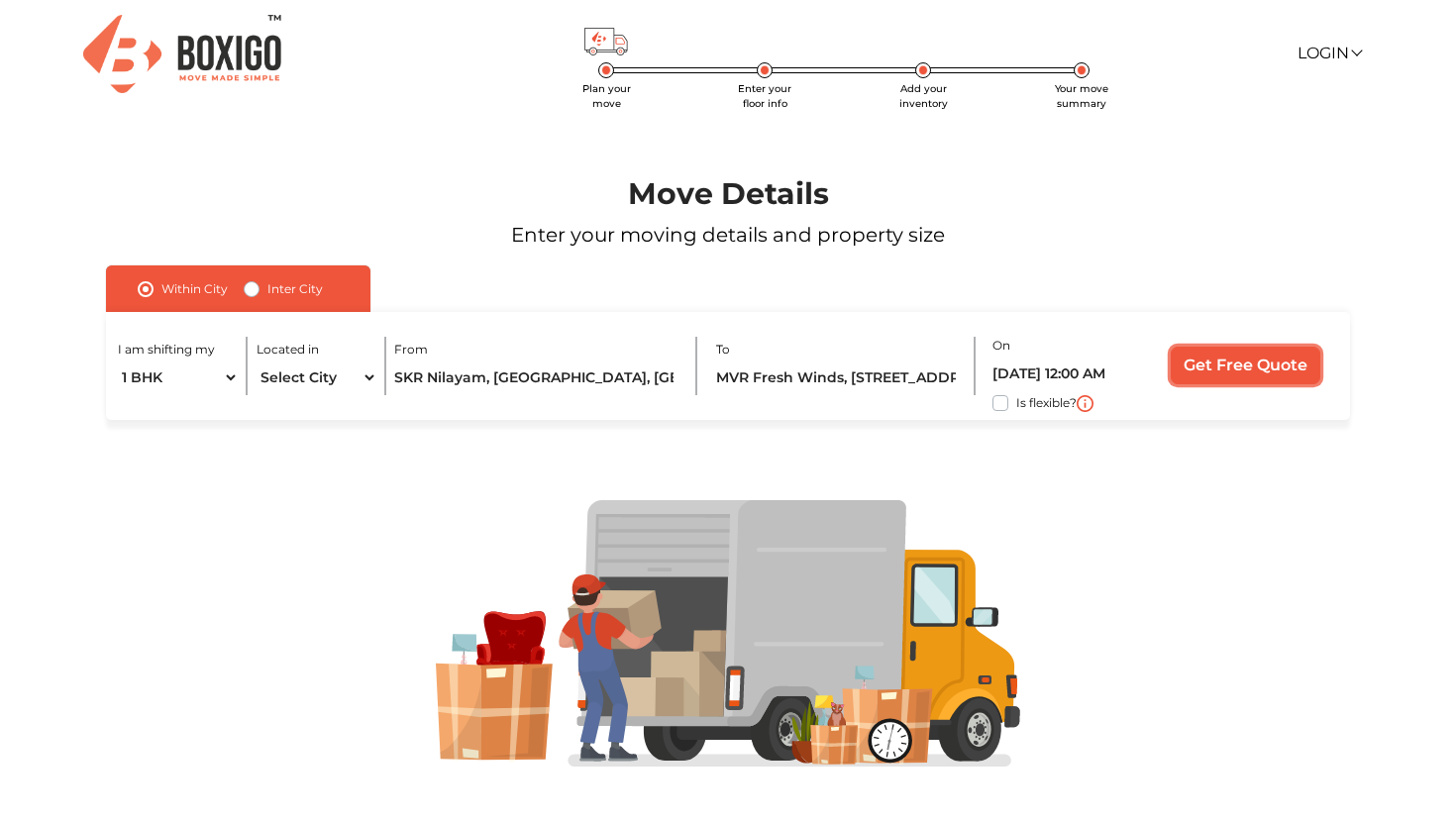 click on "Get Free Quote" at bounding box center [1245, 365] 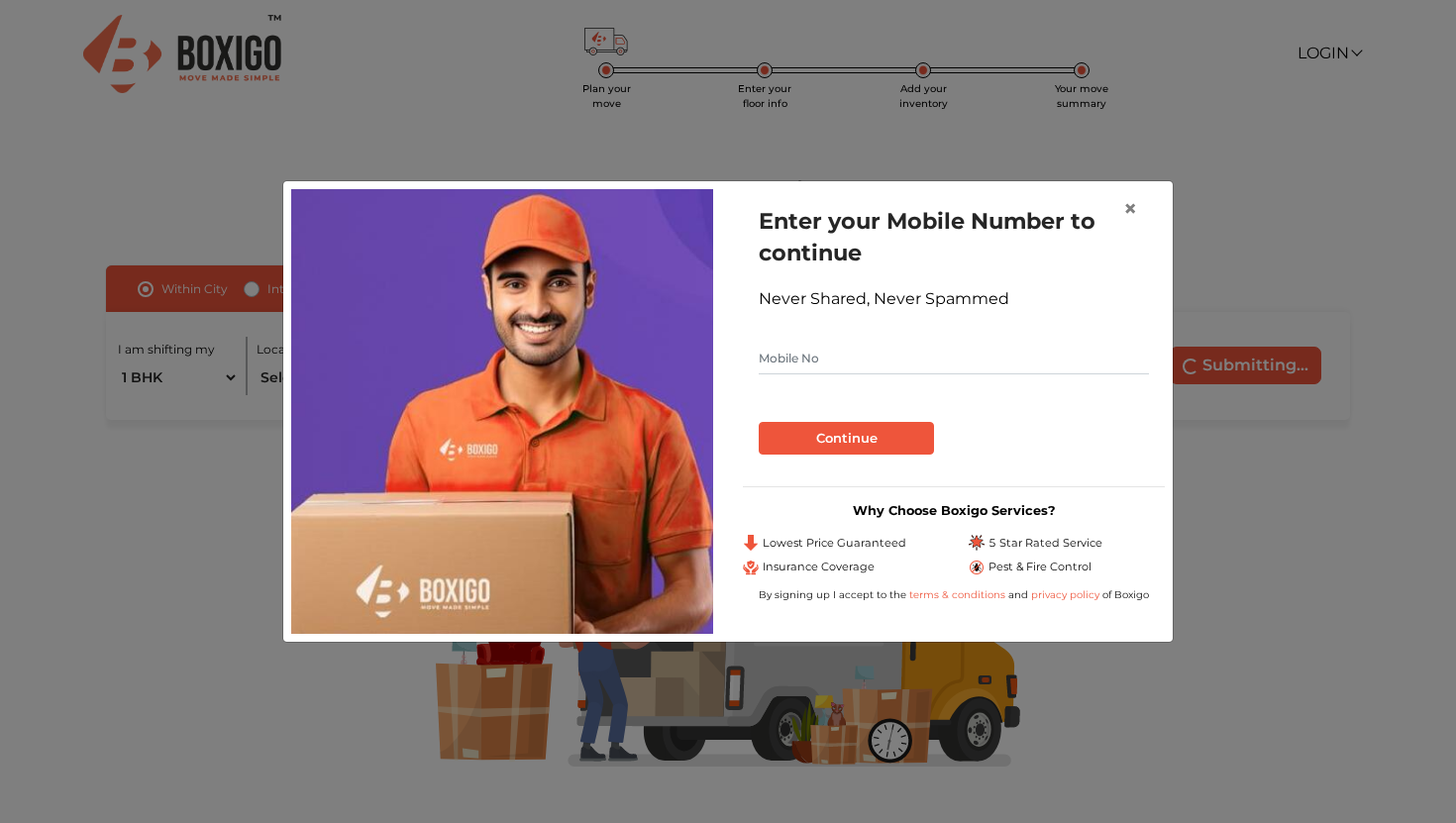 click at bounding box center (954, 359) 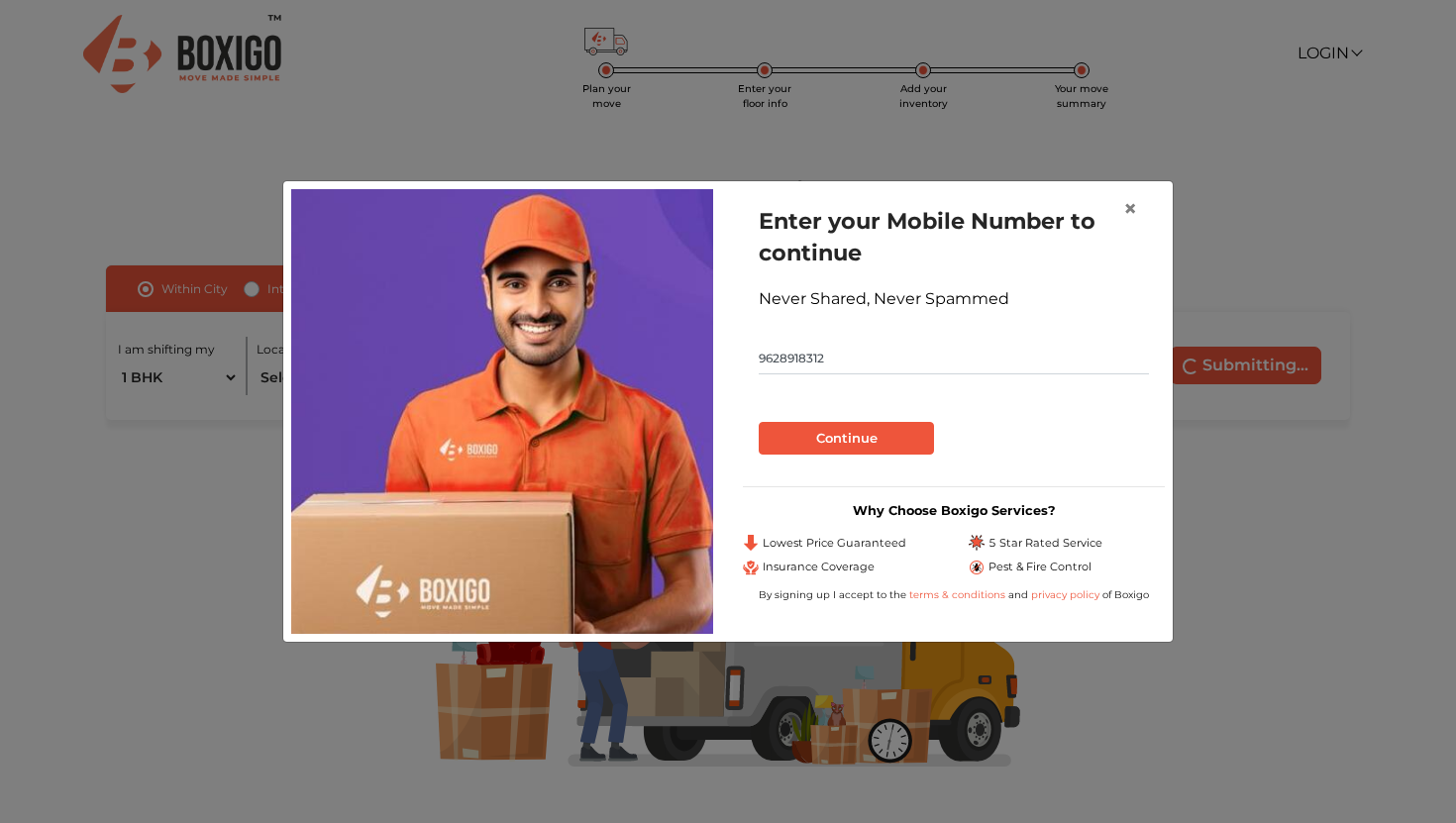 type on "9628918312" 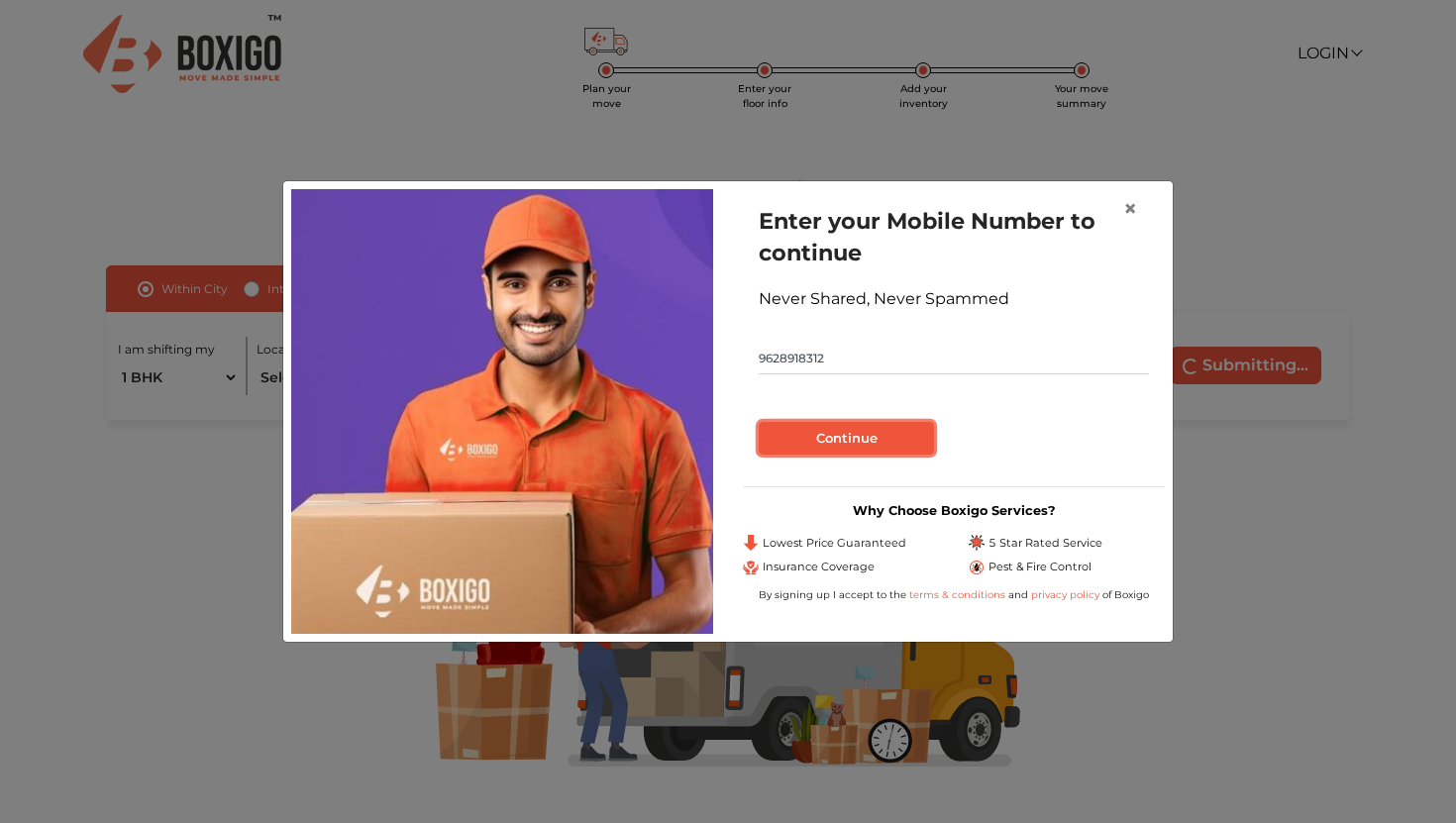 click on "Continue" at bounding box center [846, 439] 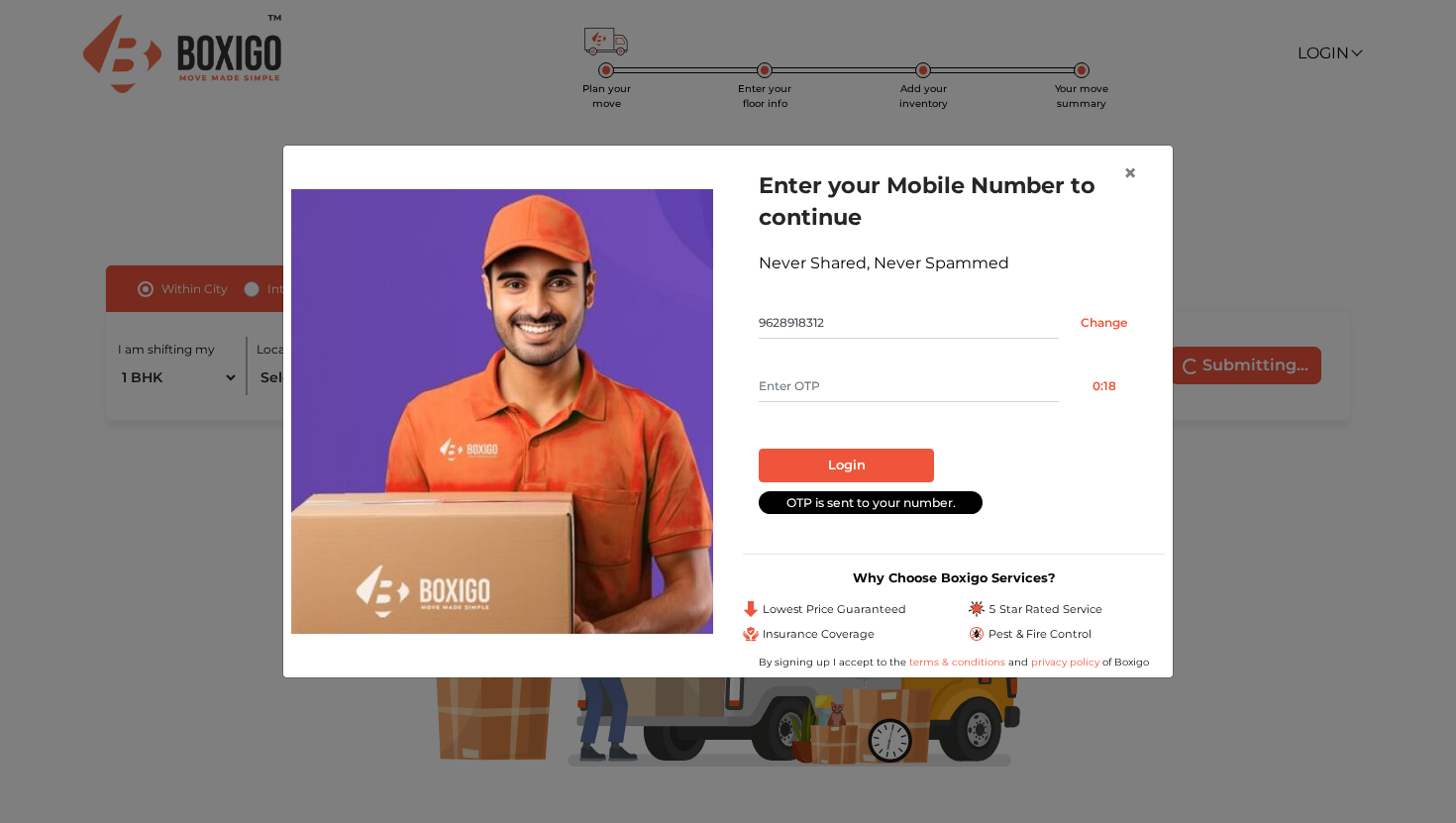 click at bounding box center (908, 386) 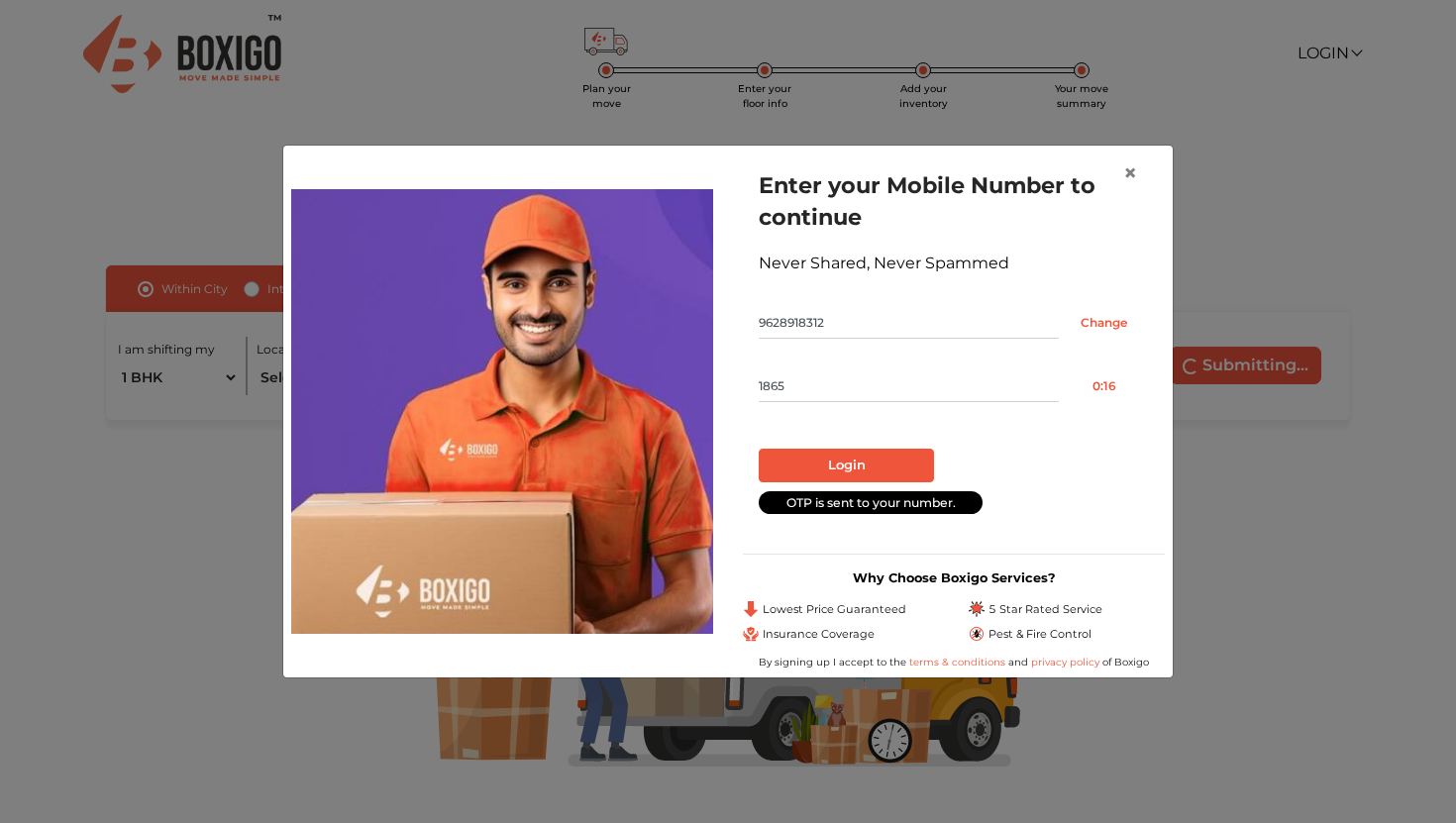 type on "1865" 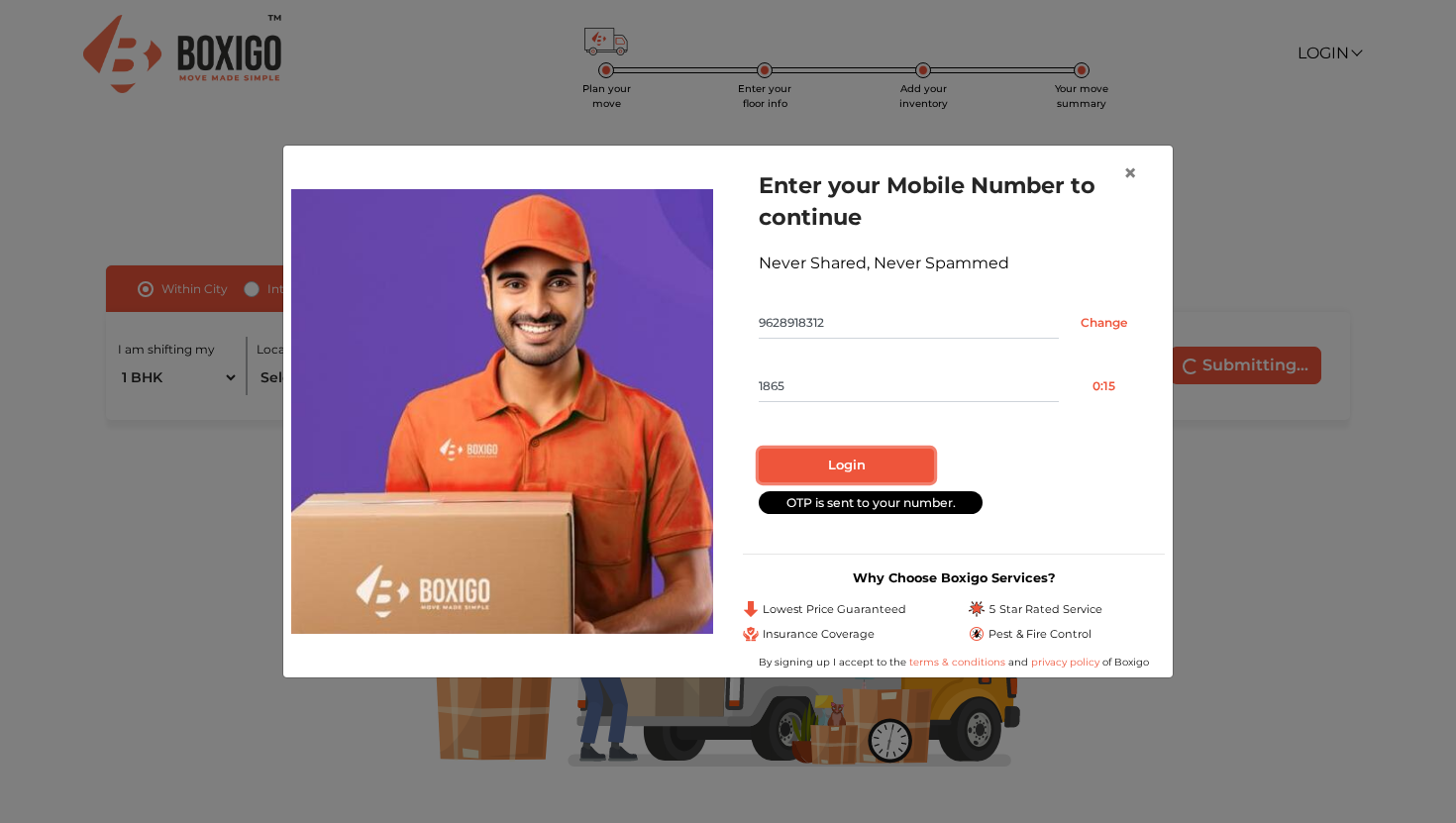 click on "Login" at bounding box center [846, 465] 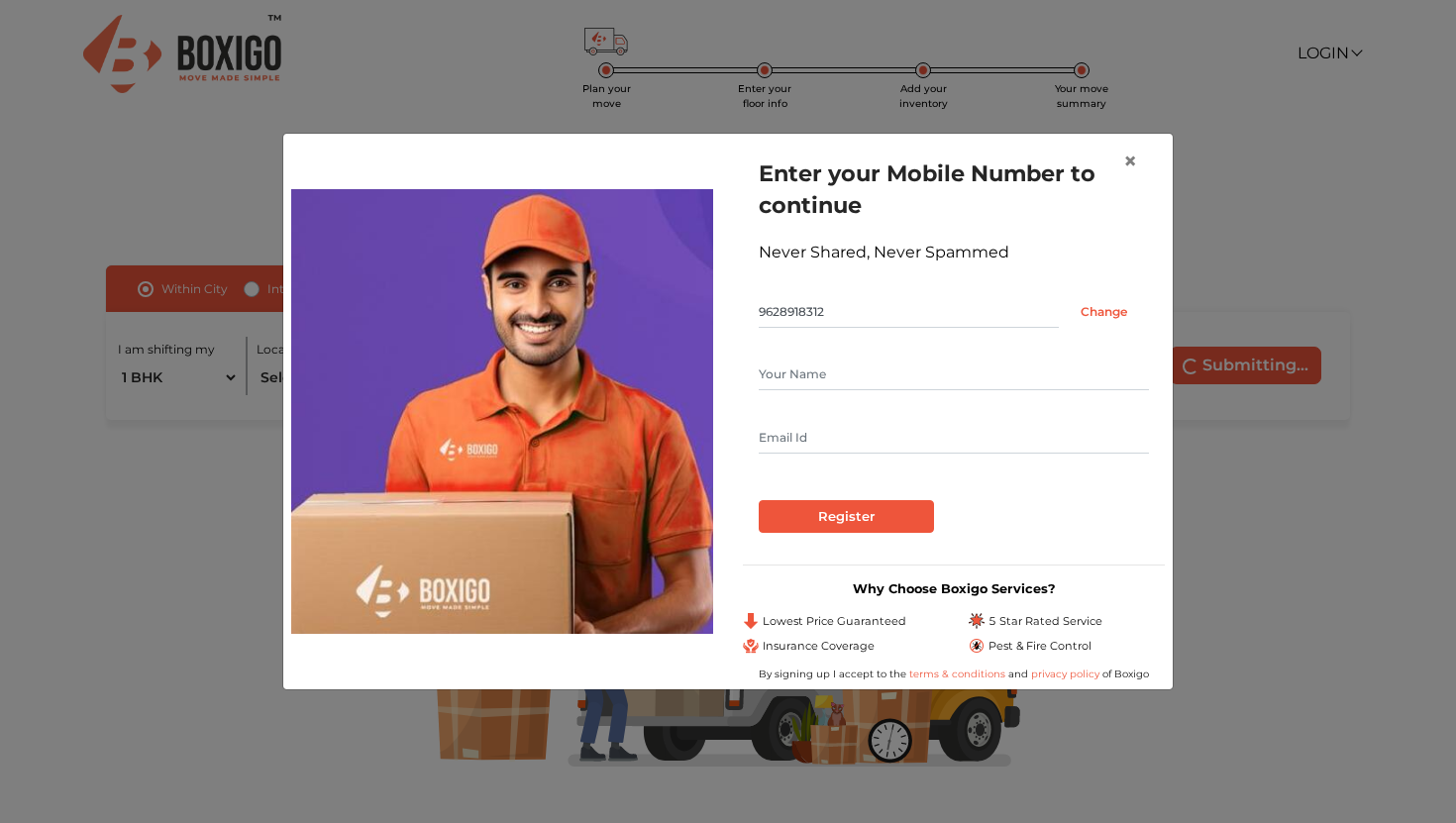 click at bounding box center [954, 374] 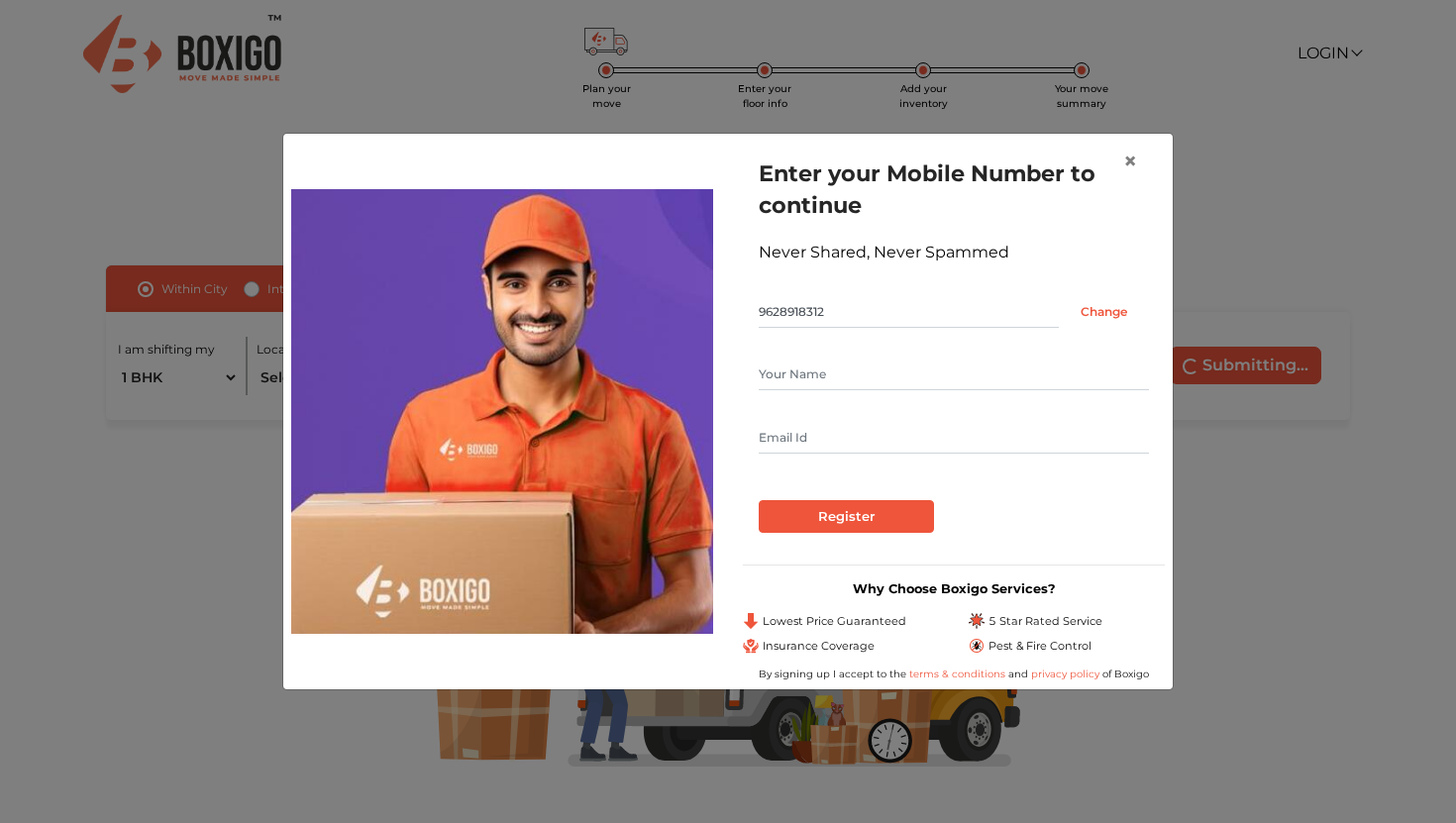 click at bounding box center (954, 374) 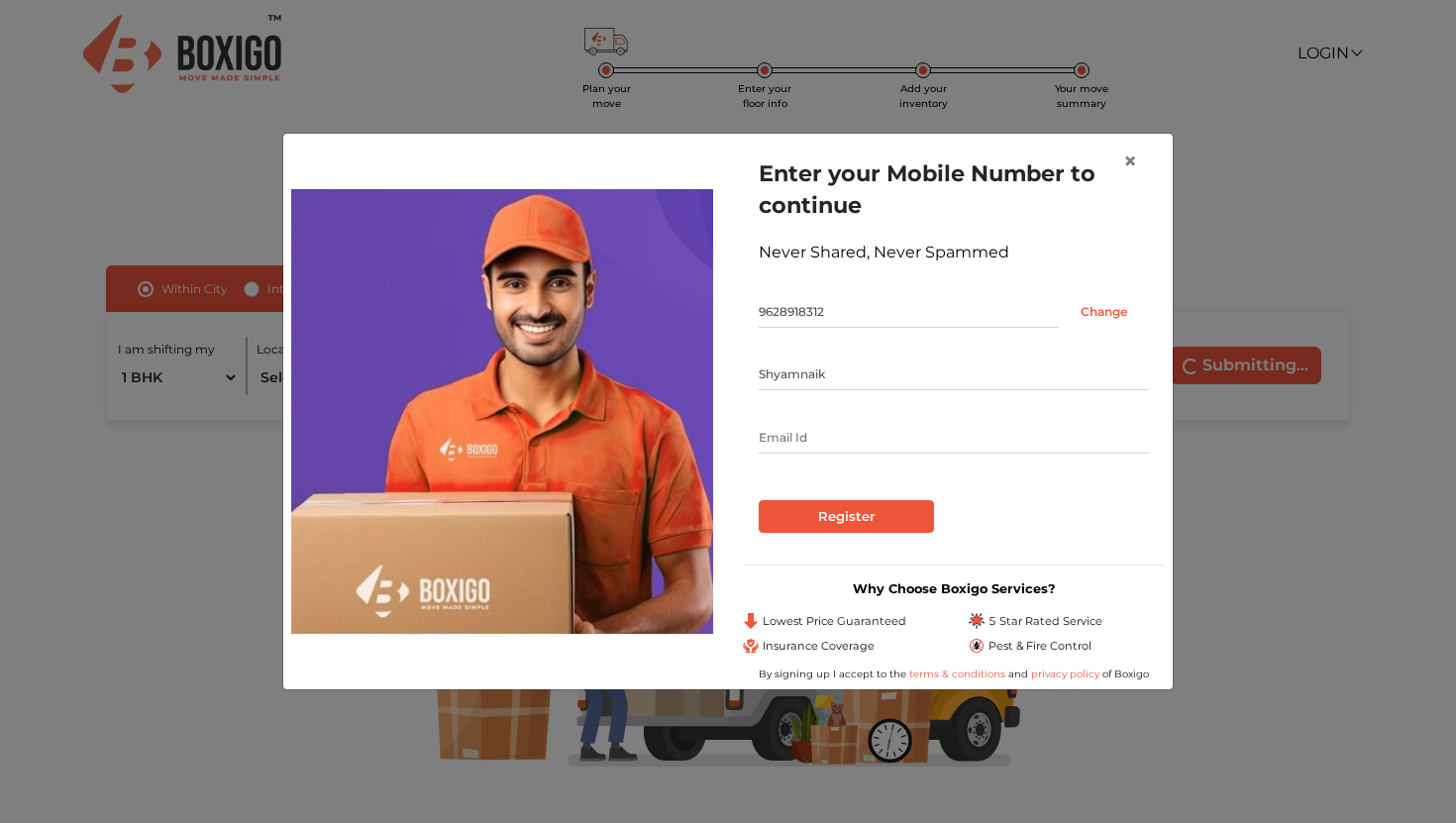 type on "Shyamnaik" 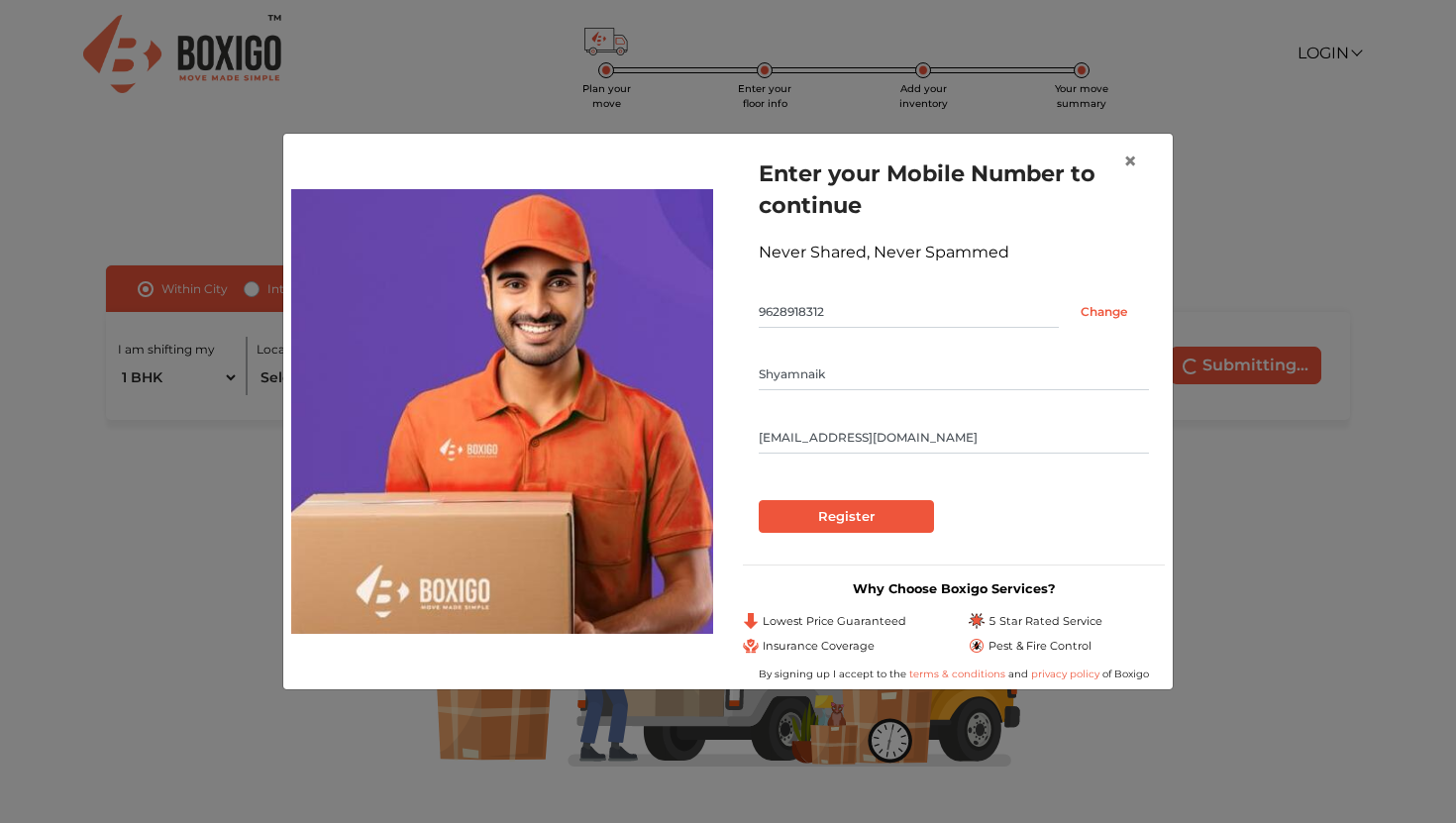 type on "shyamnaikguguloth@gmail.com" 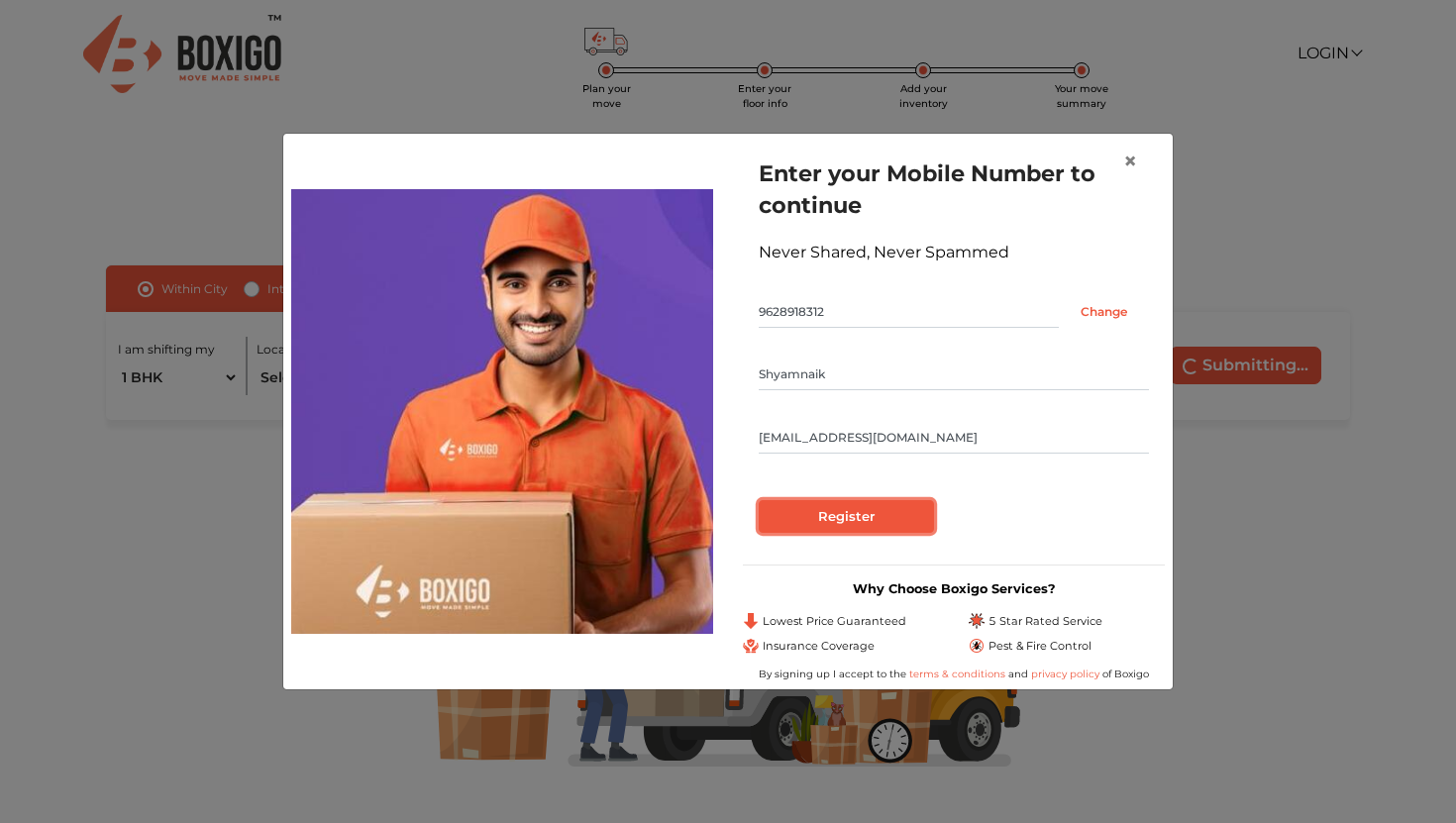 click on "Register" at bounding box center (846, 517) 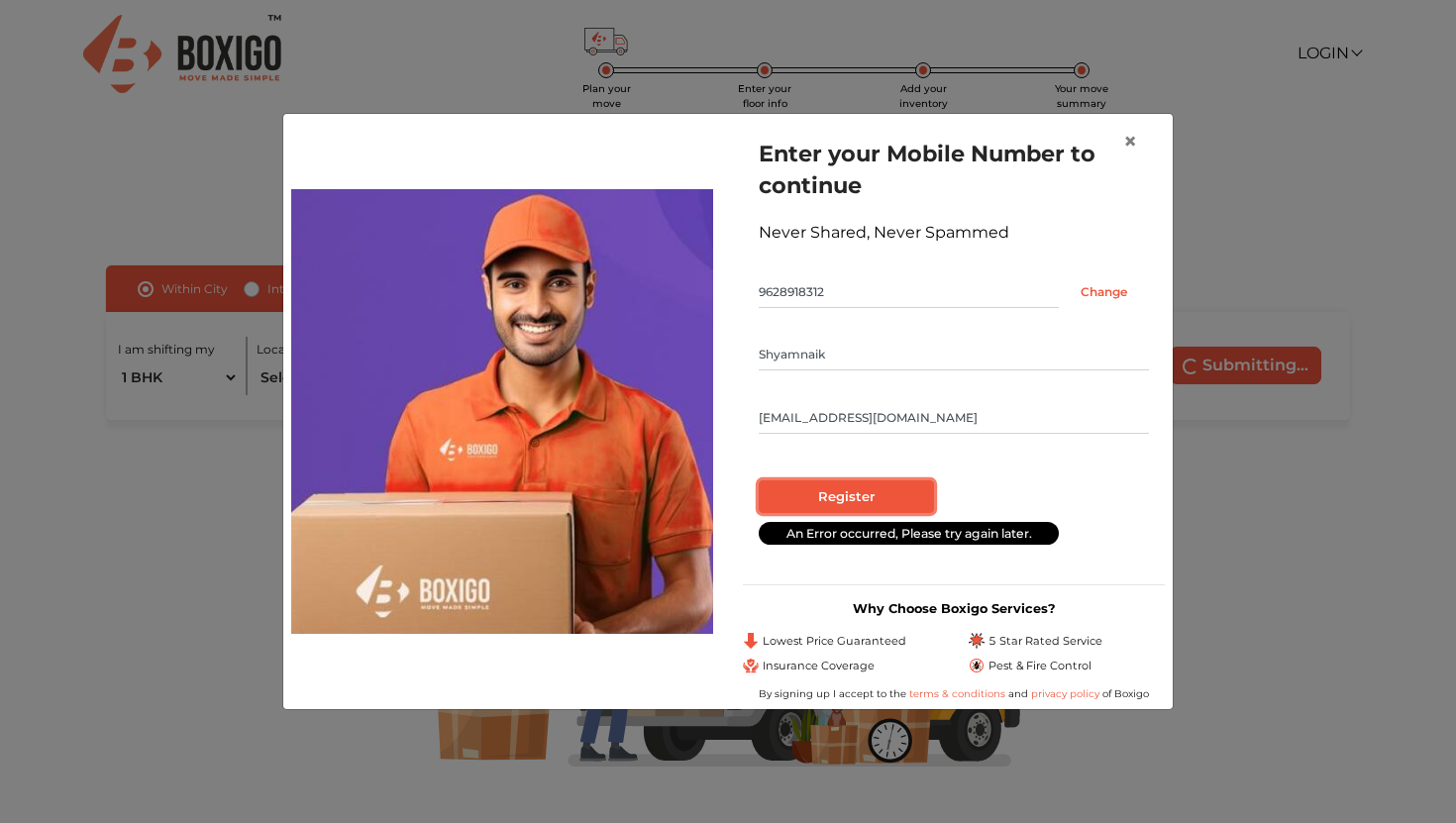 click on "Register" at bounding box center (846, 497) 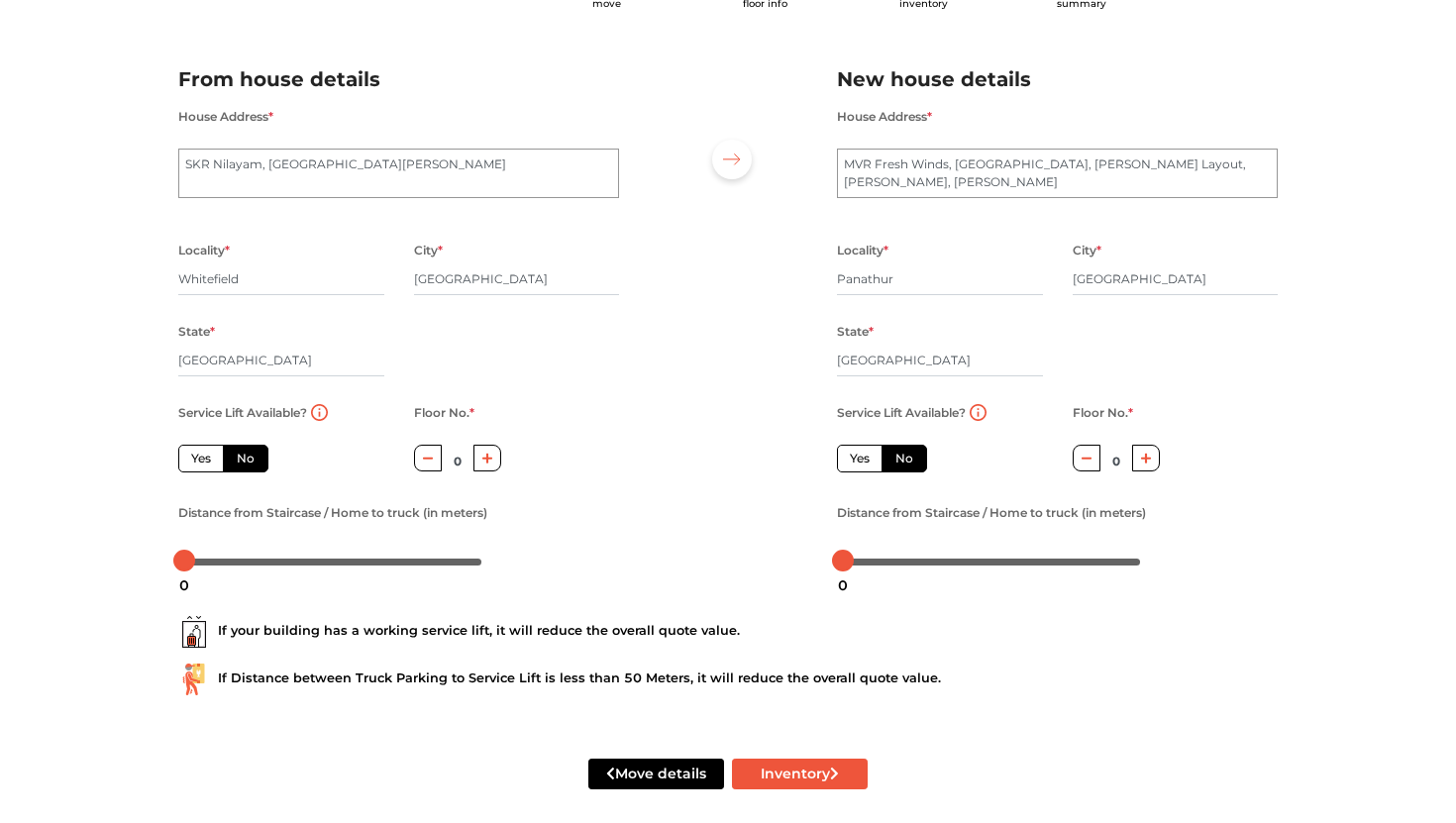 scroll, scrollTop: 118, scrollLeft: 0, axis: vertical 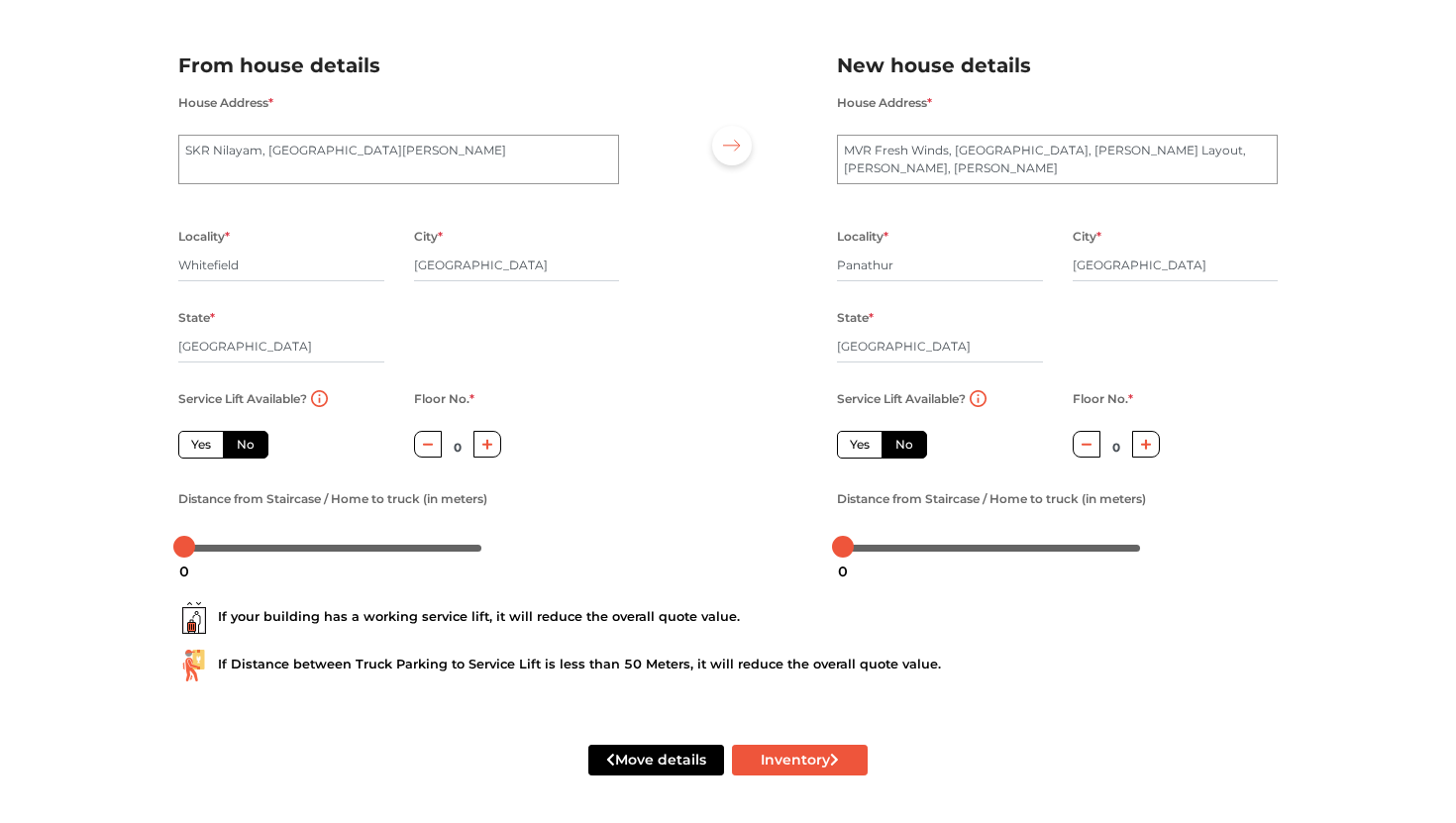 click on "Yes" at bounding box center (201, 445) 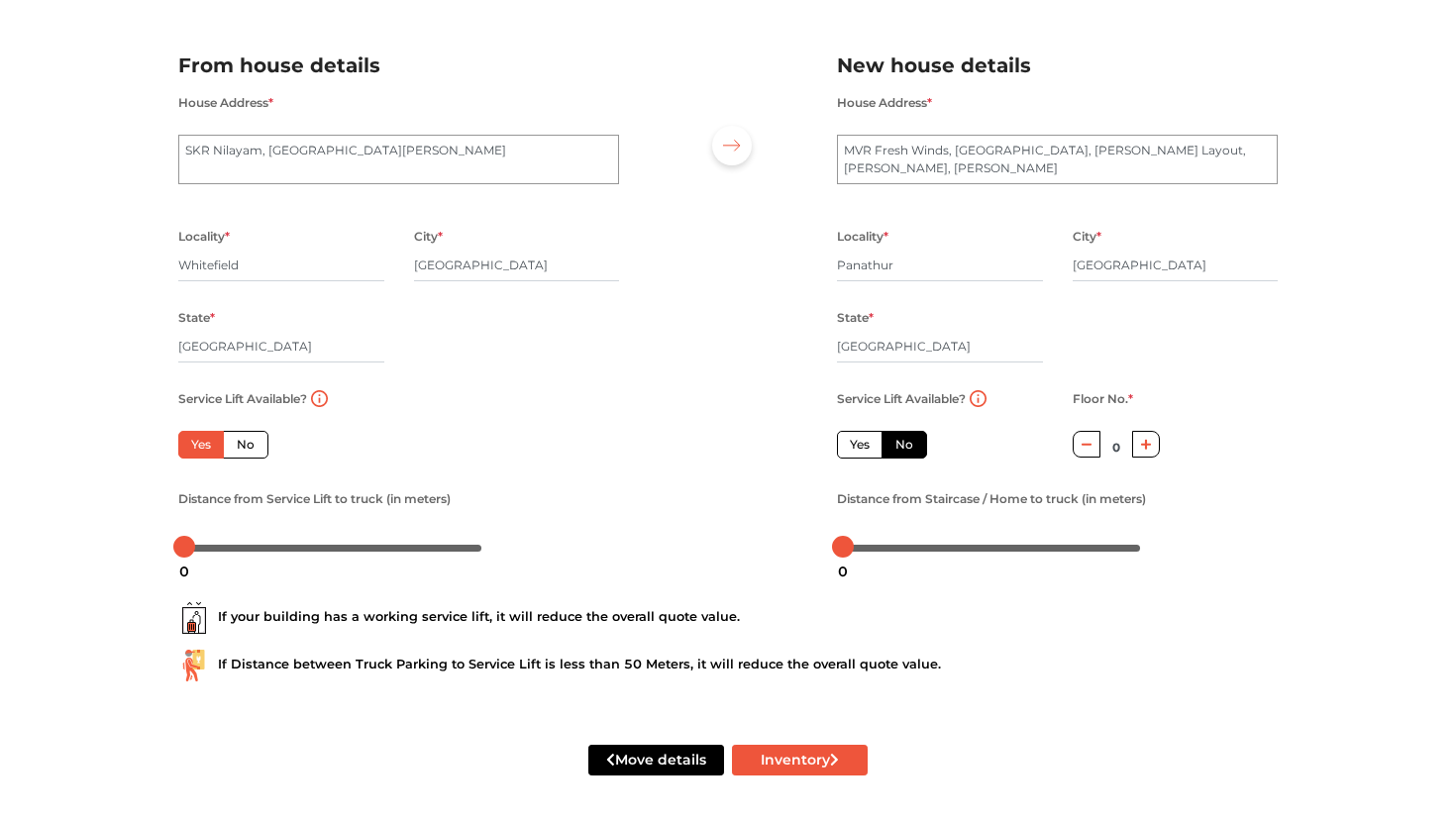 click at bounding box center [1146, 444] 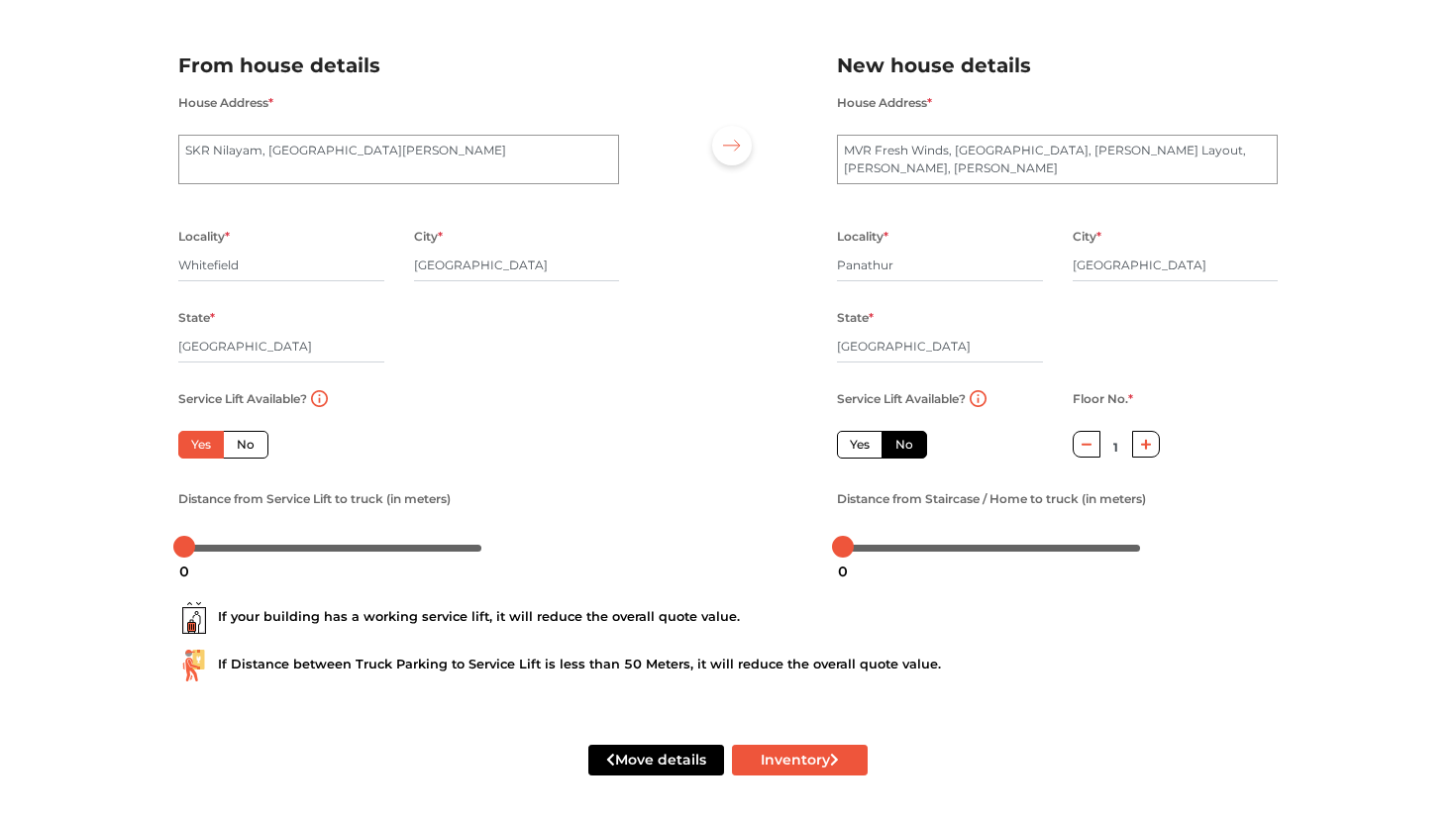 scroll, scrollTop: 118, scrollLeft: 0, axis: vertical 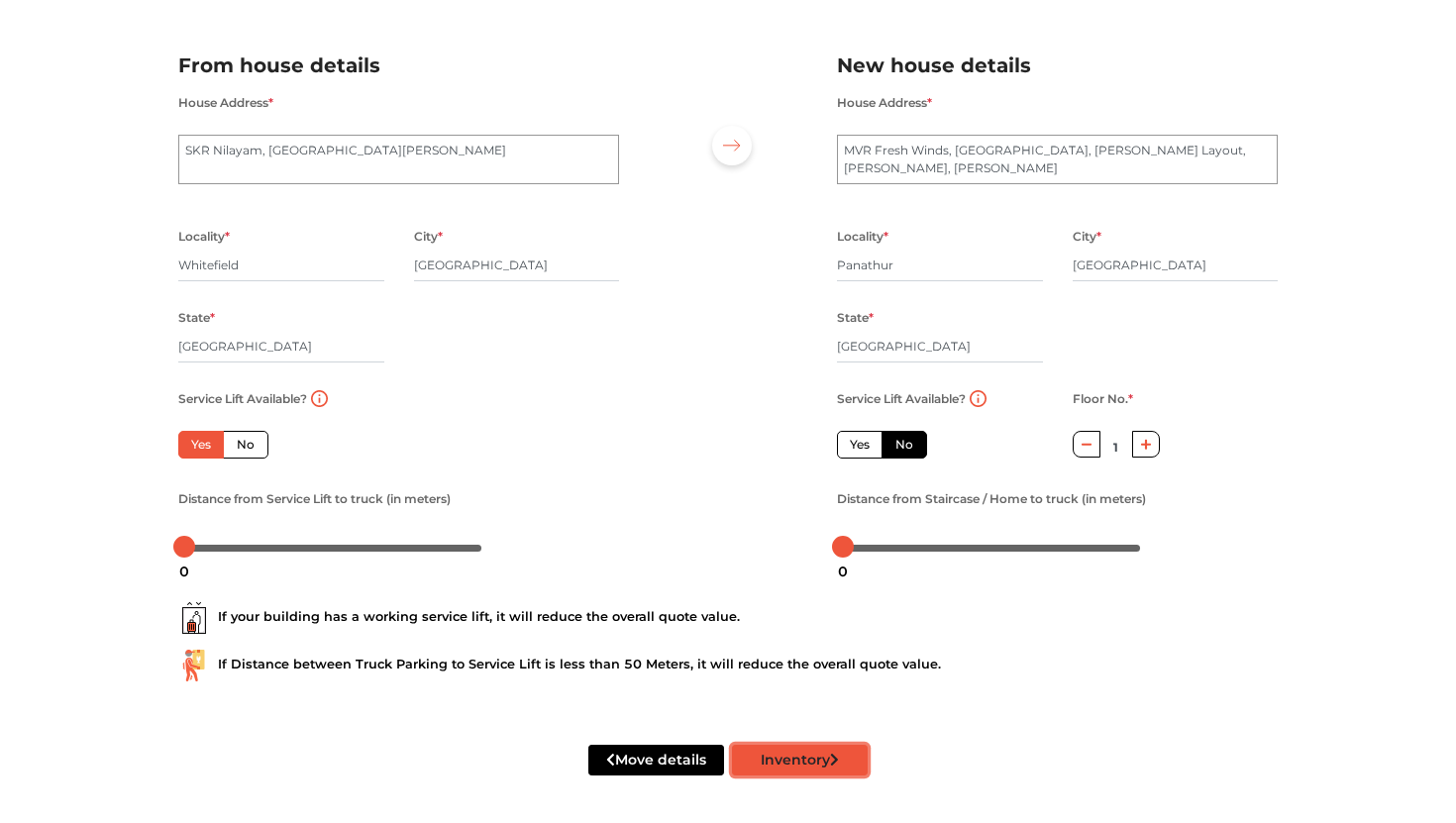 click on "Inventory" at bounding box center (799, 760) 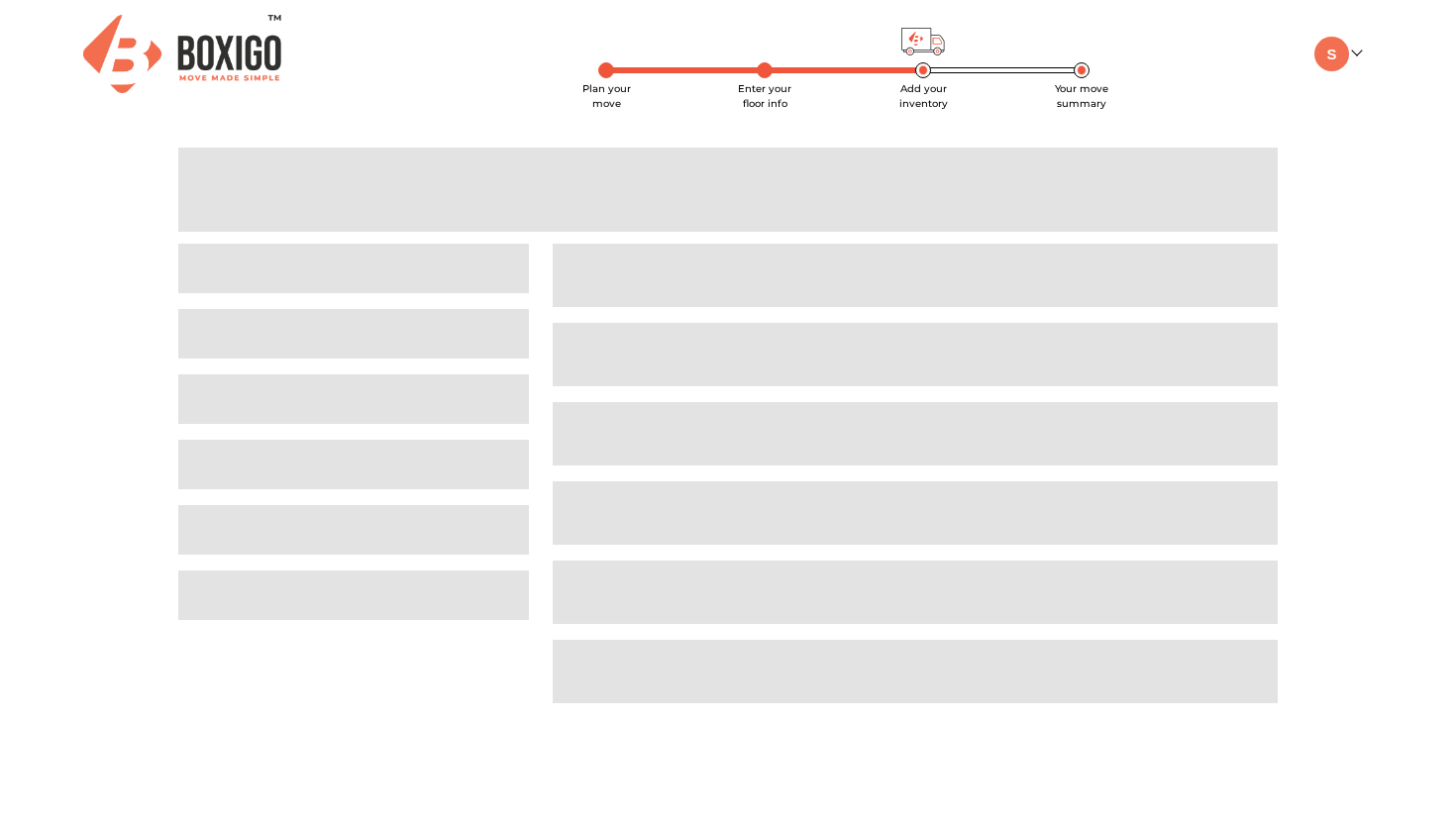scroll, scrollTop: 0, scrollLeft: 0, axis: both 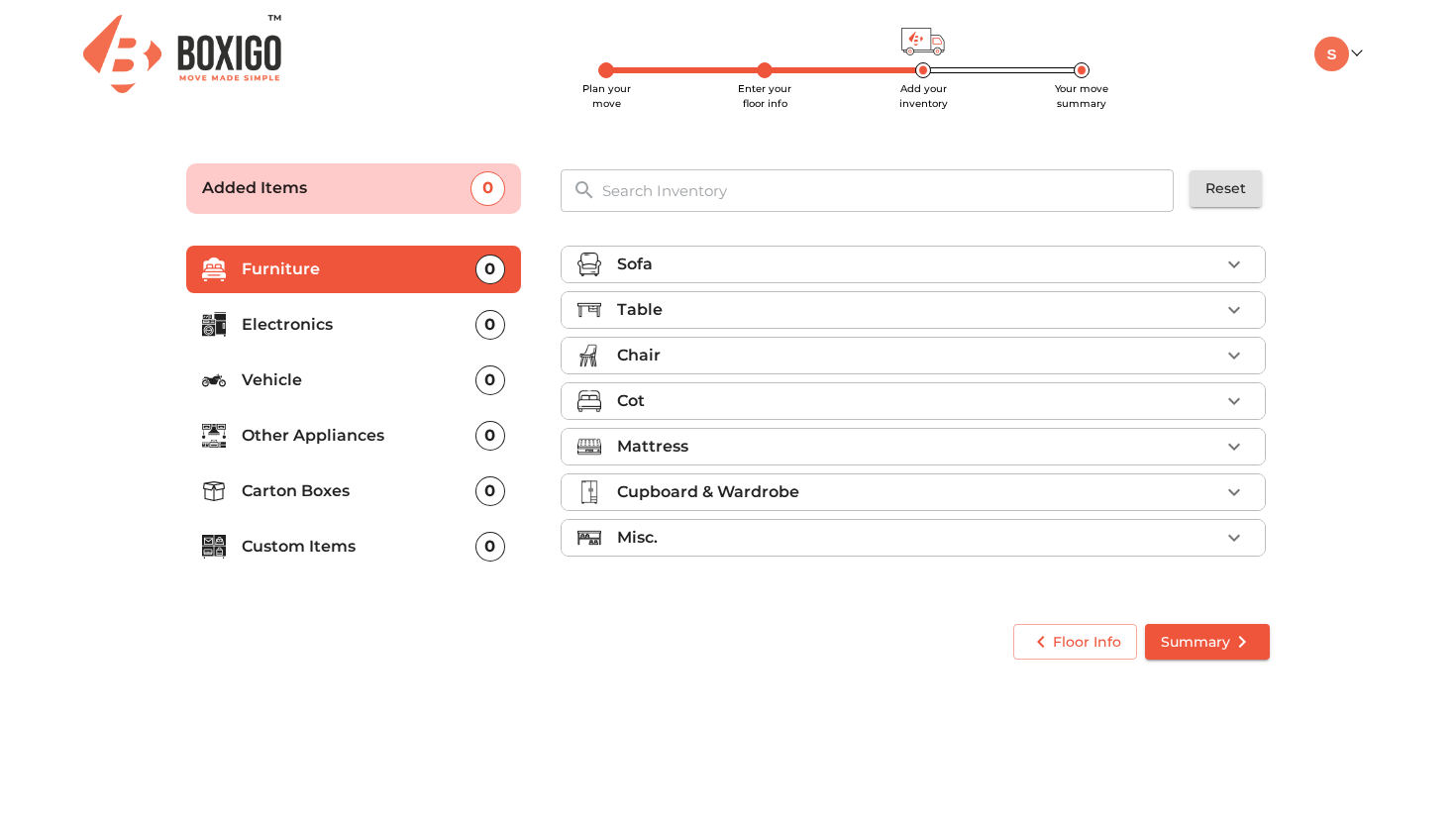 click on "Electronics" at bounding box center [359, 325] 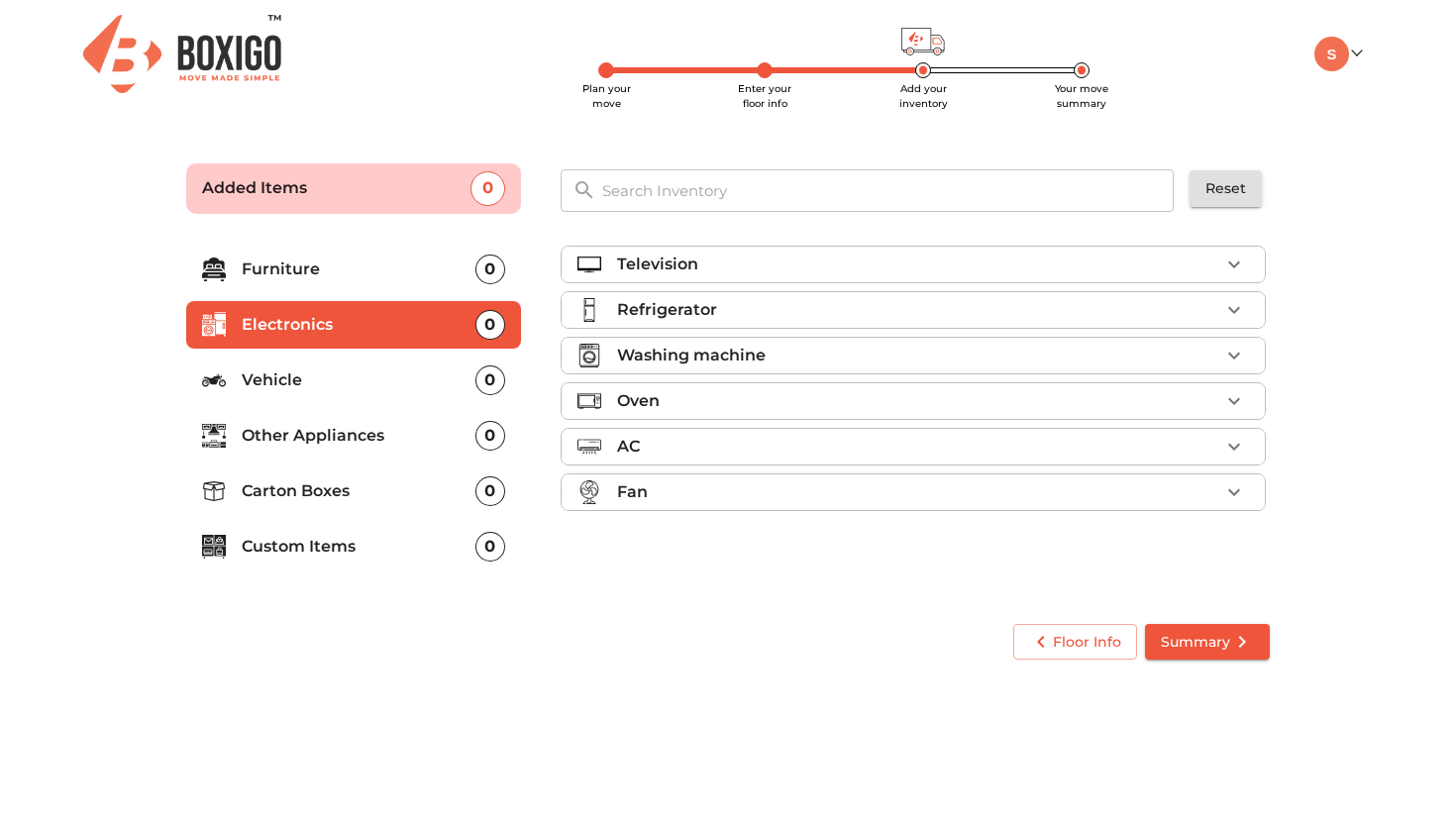 click on "Refrigerator" at bounding box center (667, 310) 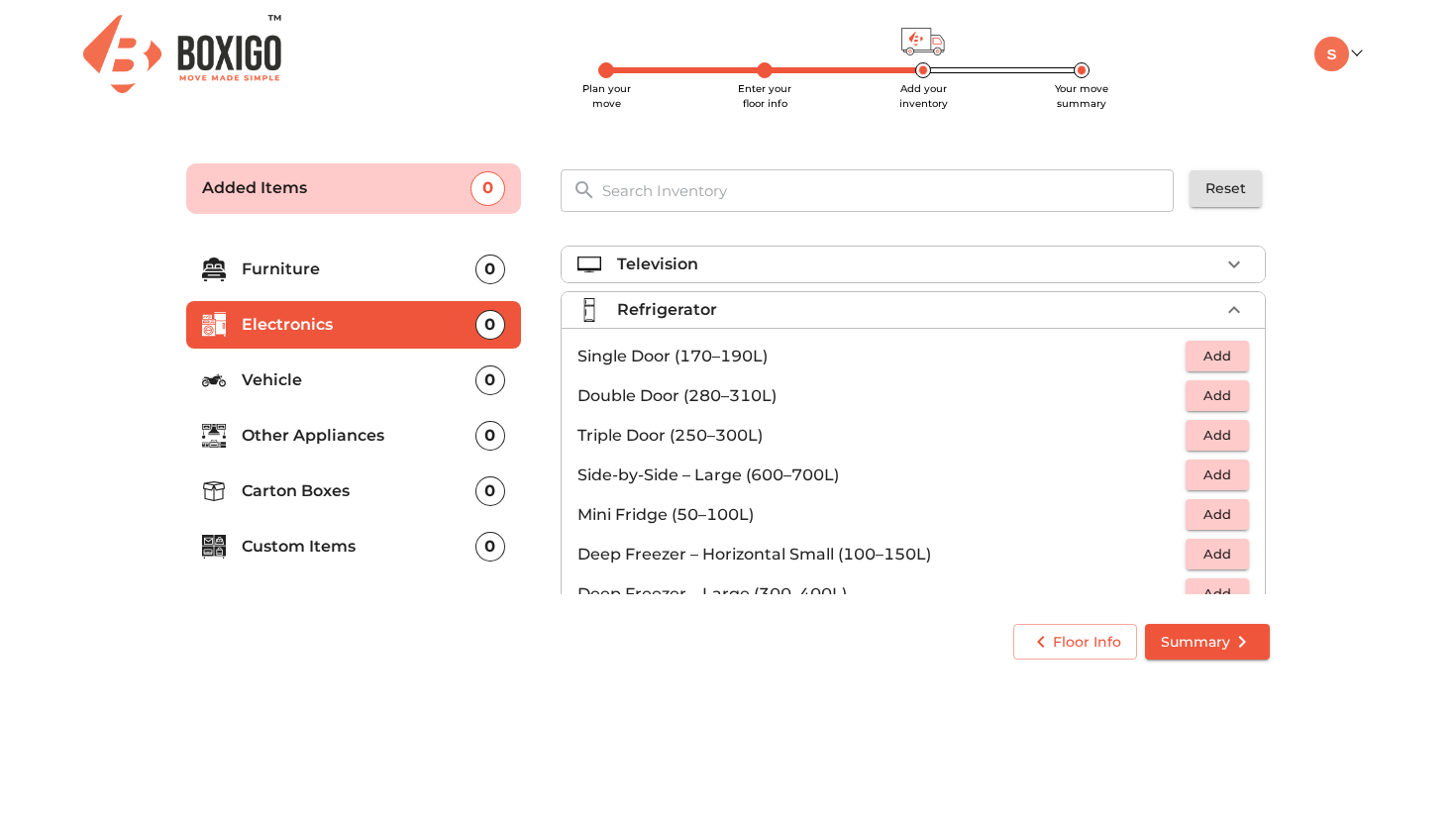 click on "Add" at bounding box center [1217, 356] 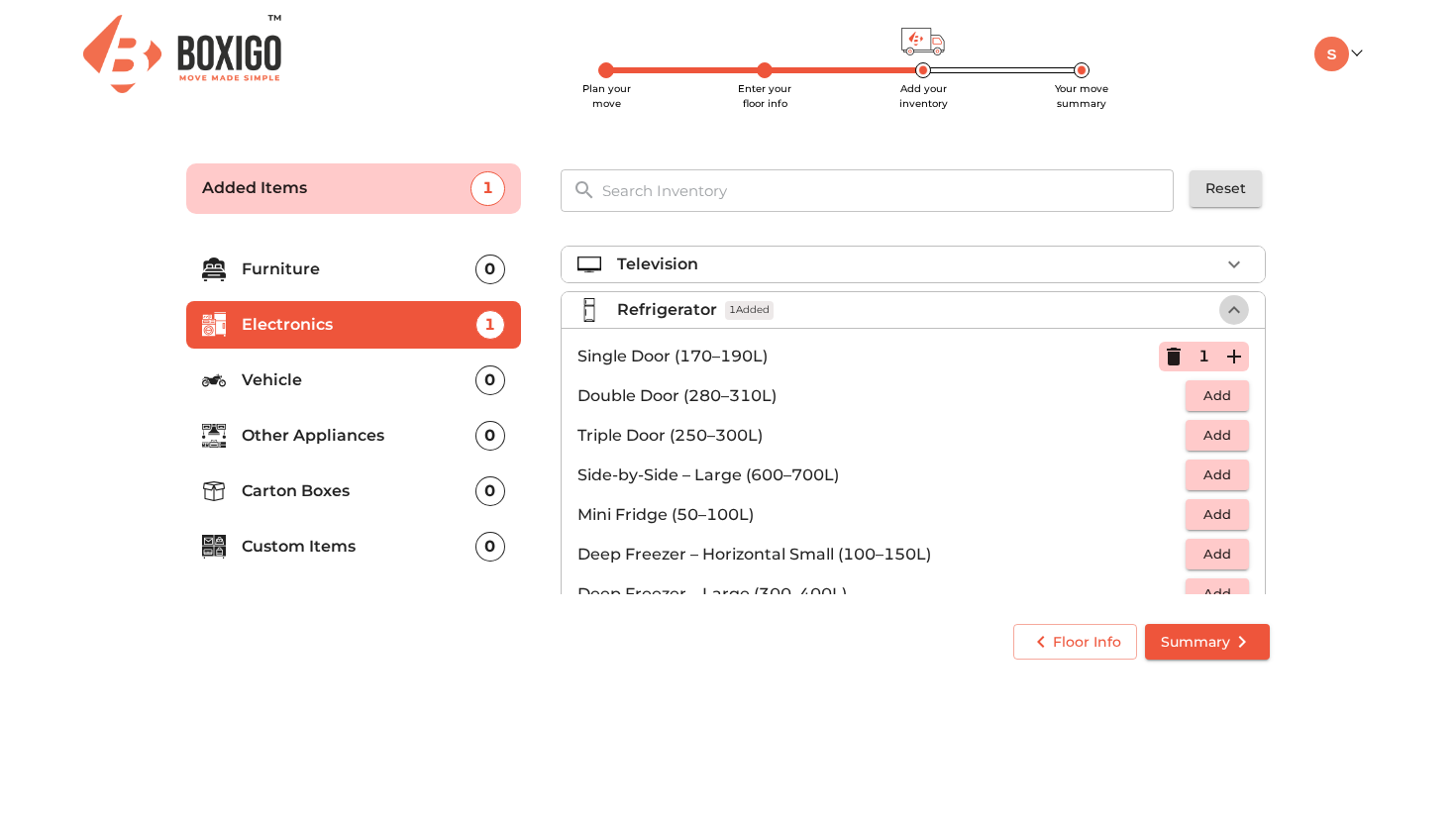 click 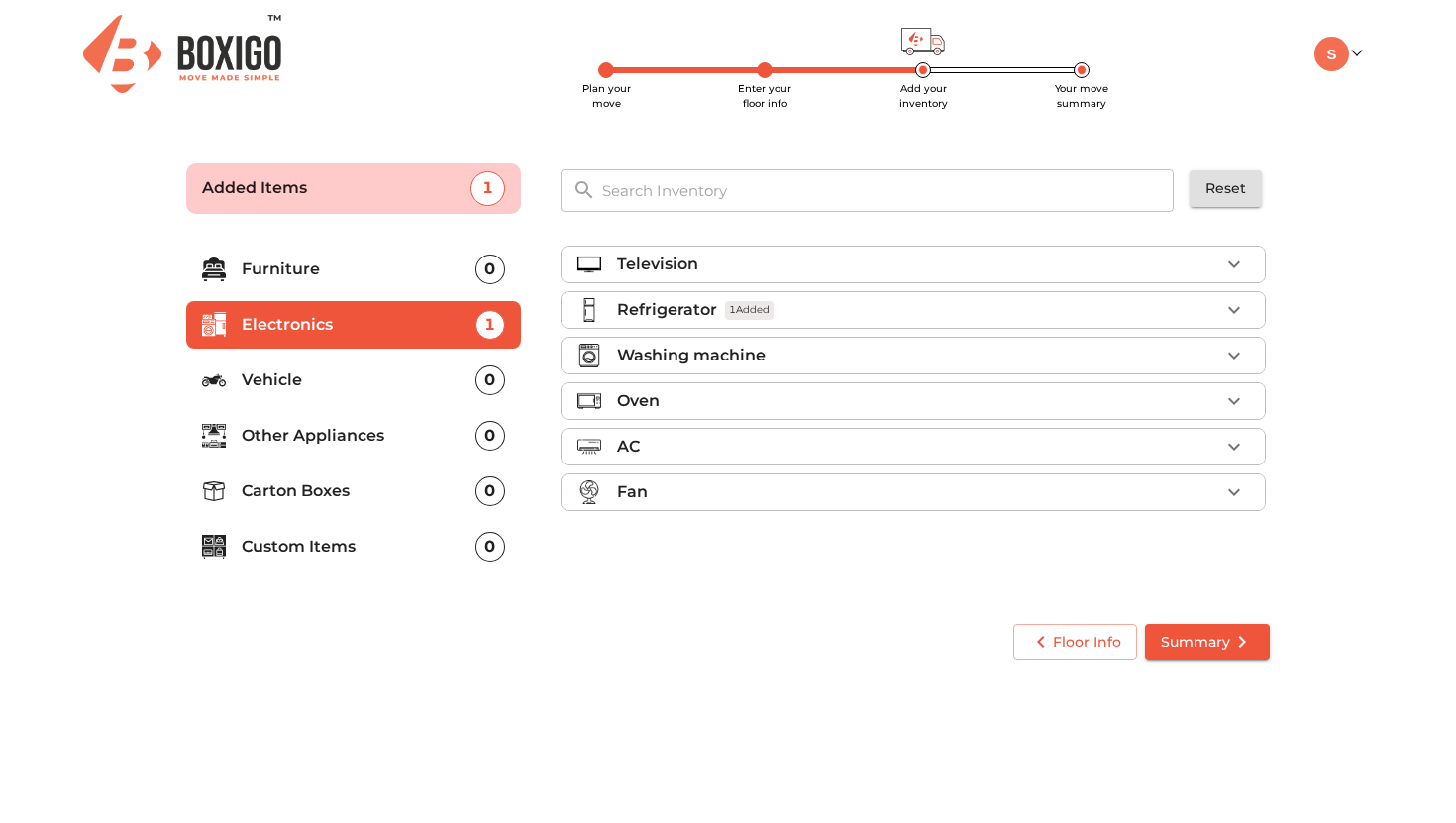 click on "Washing machine" at bounding box center [691, 356] 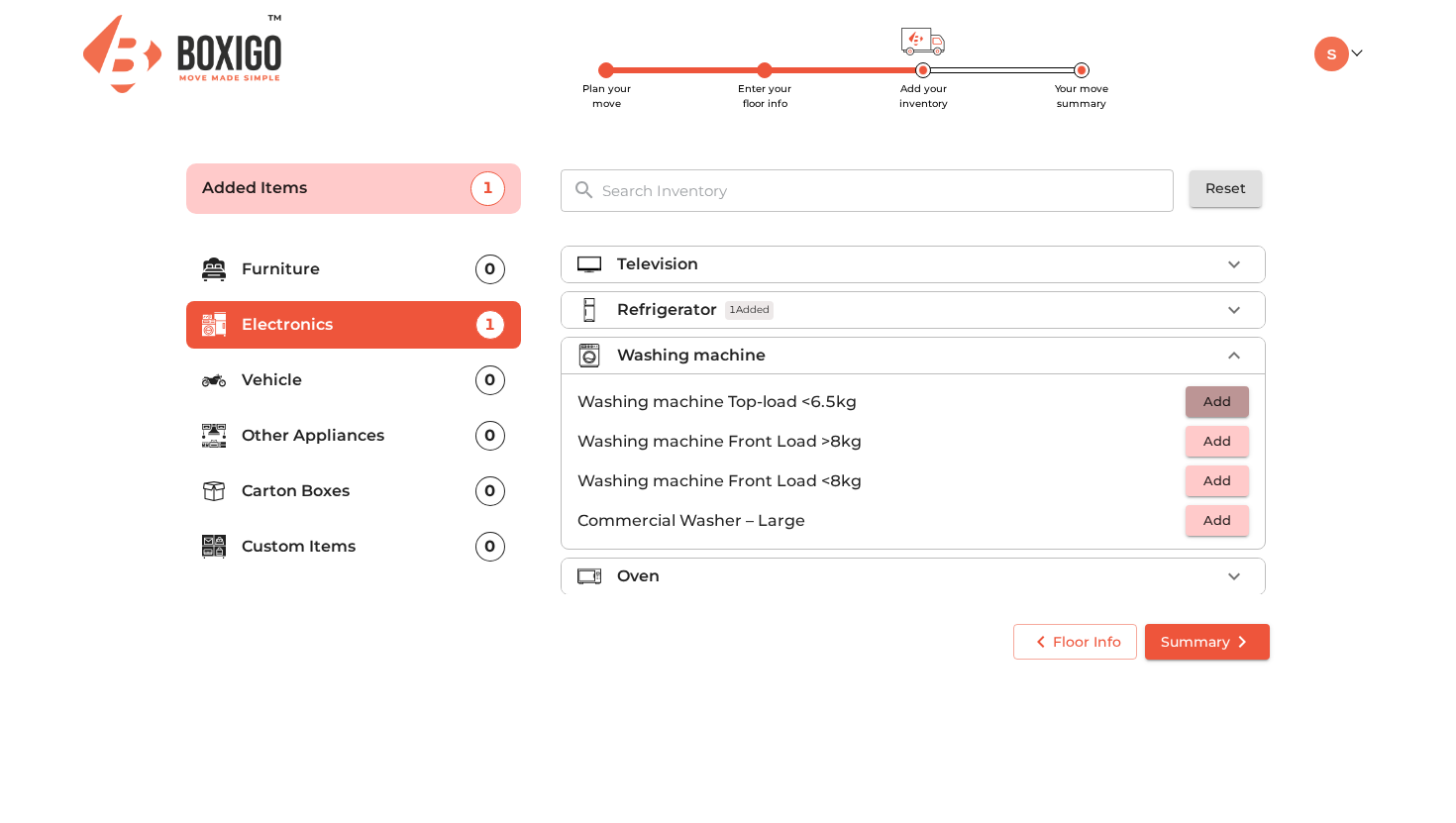 click on "Add" at bounding box center [1217, 401] 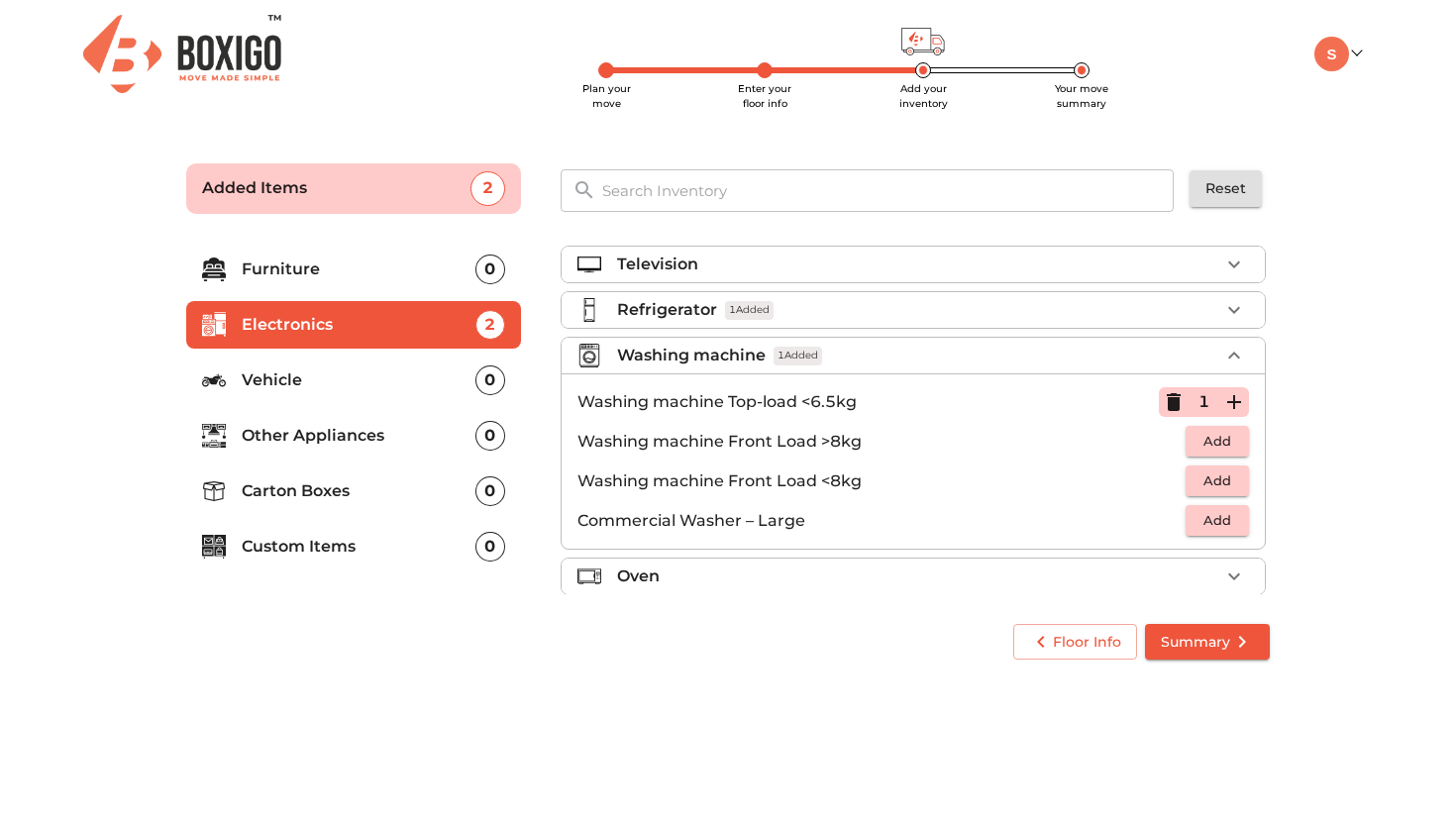click on "Washing machine 1  Added" at bounding box center [913, 356] 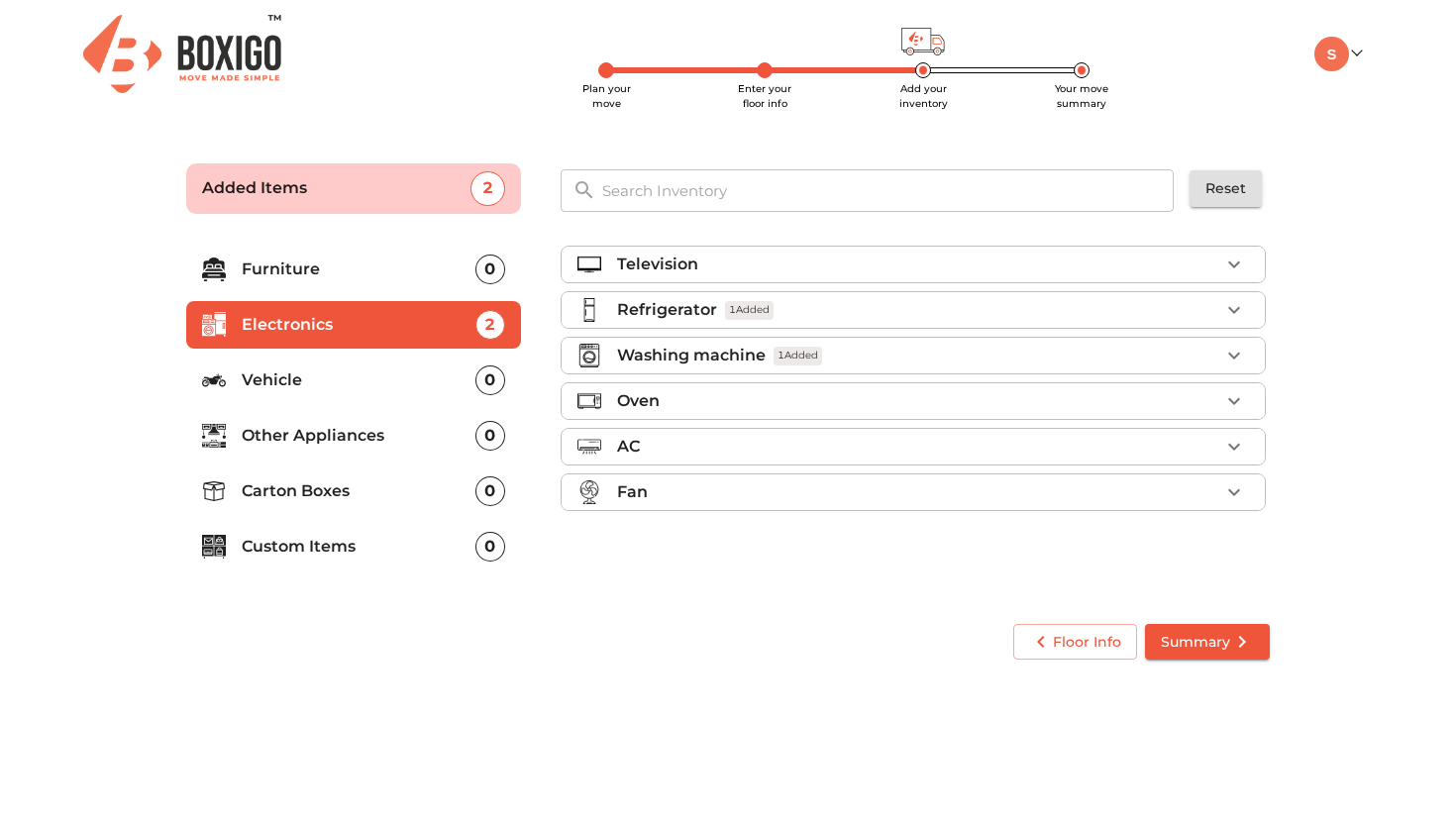 click on "Furniture" at bounding box center [359, 269] 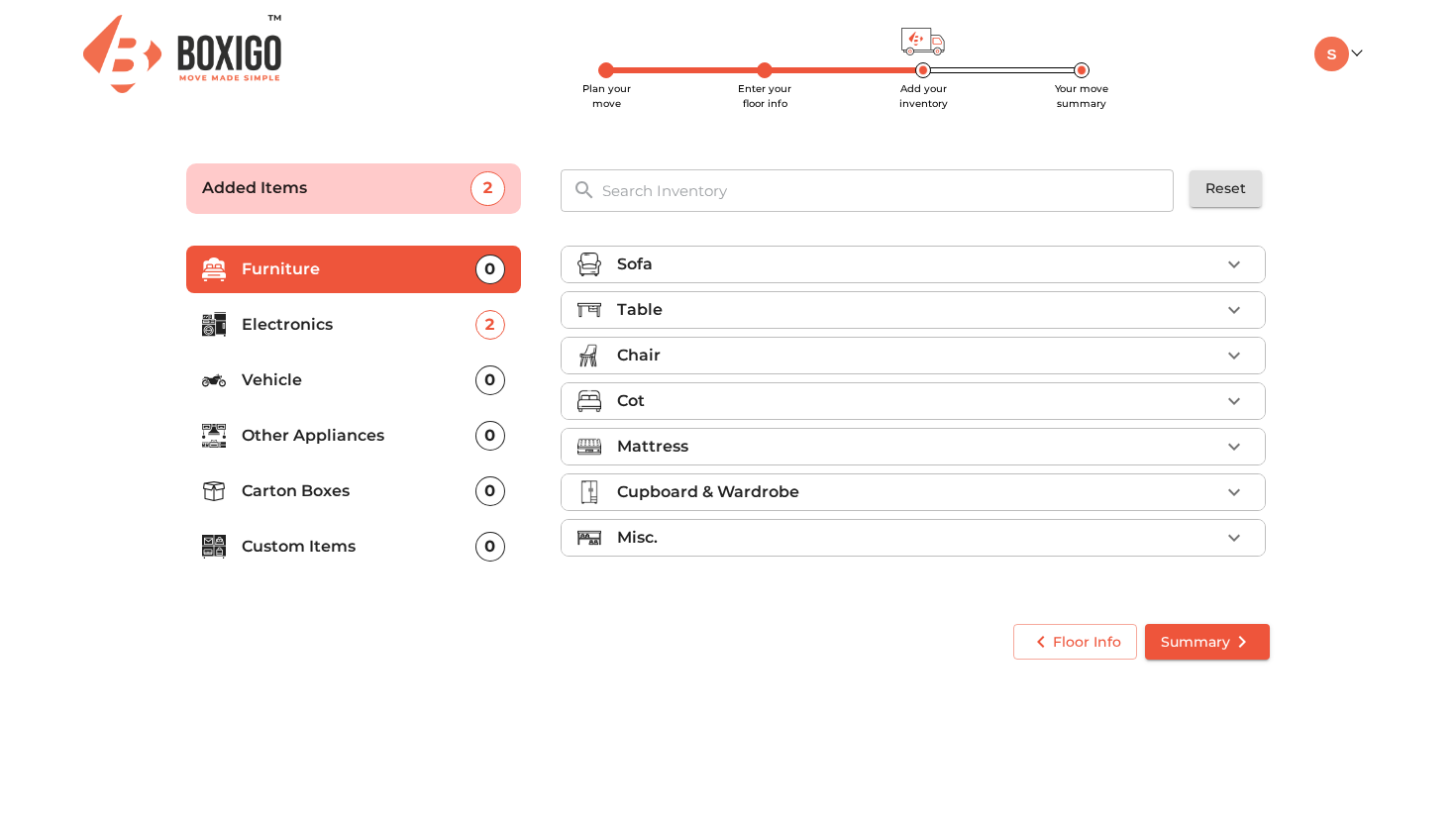 click on "Chair" at bounding box center [913, 356] 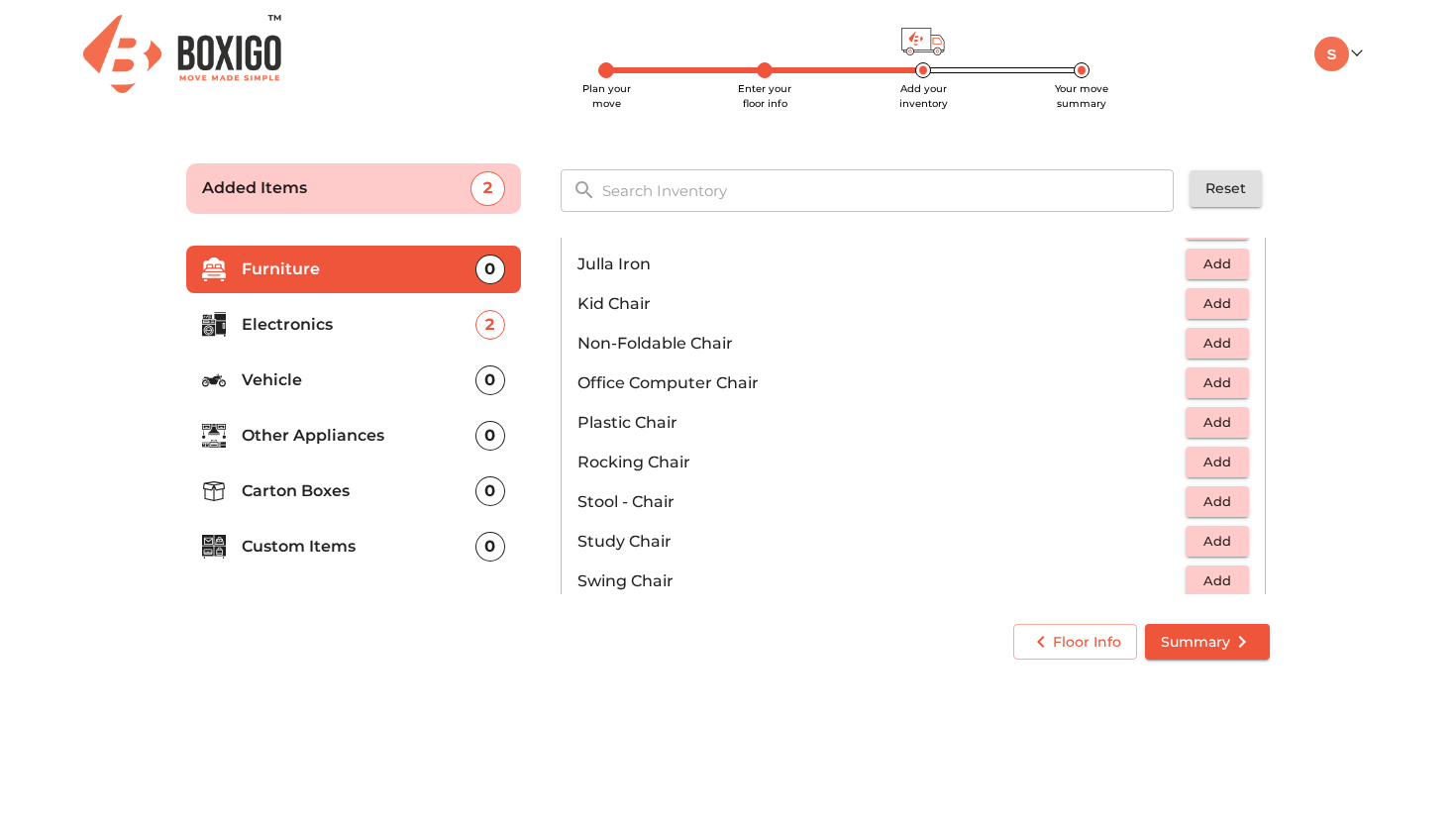 scroll, scrollTop: 577, scrollLeft: 0, axis: vertical 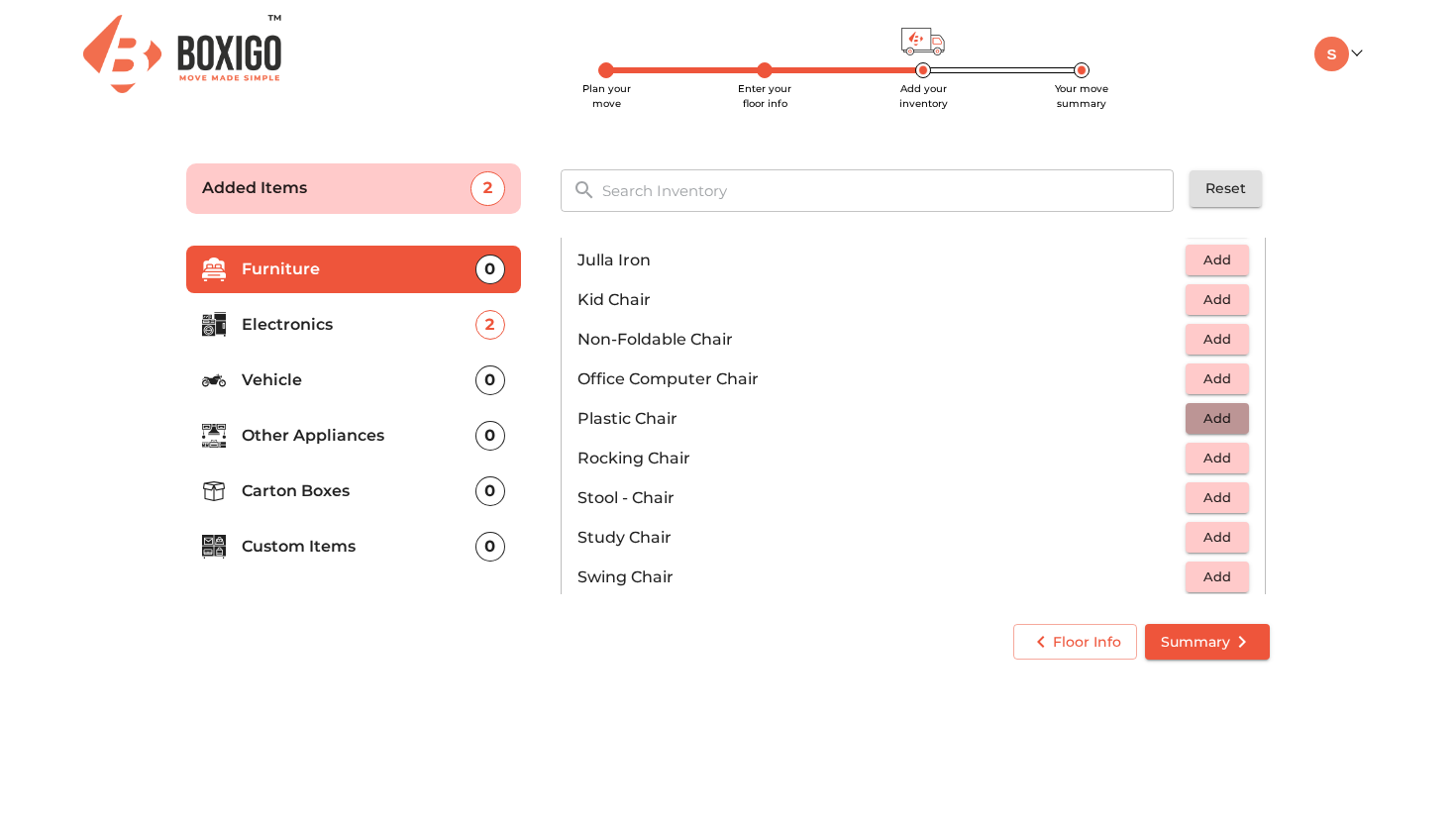 click on "Add" at bounding box center (1217, 418) 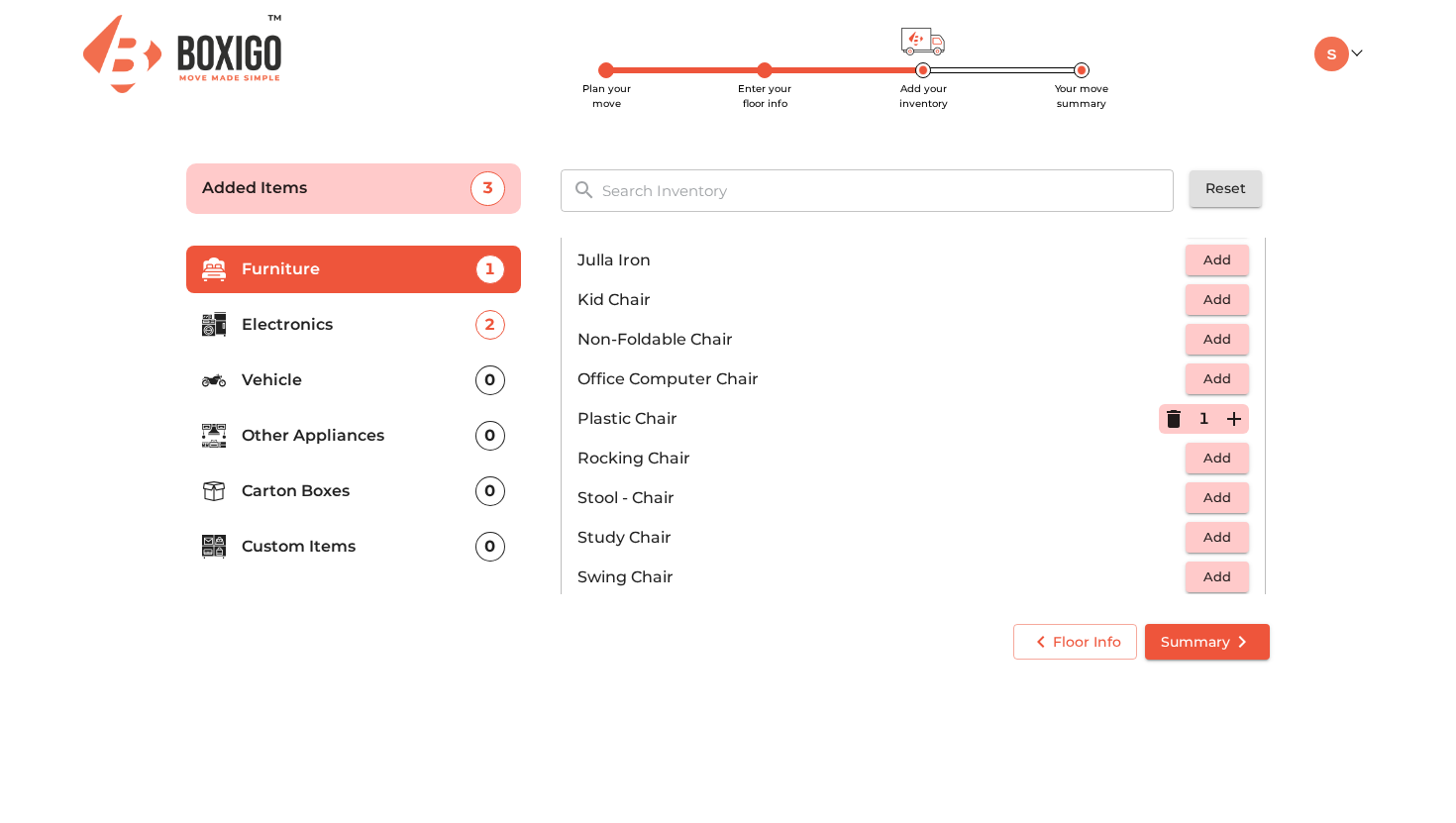 click 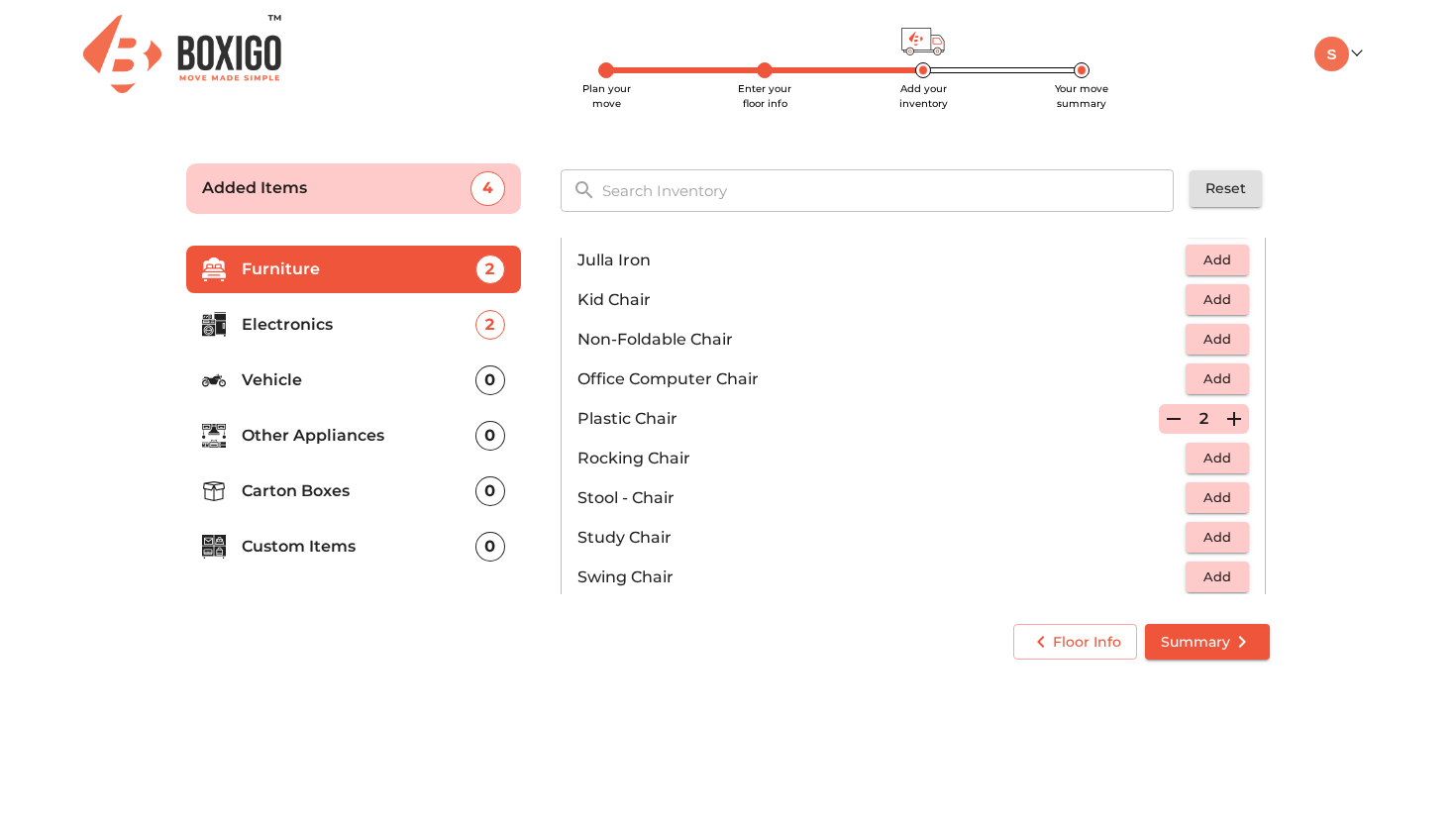 click 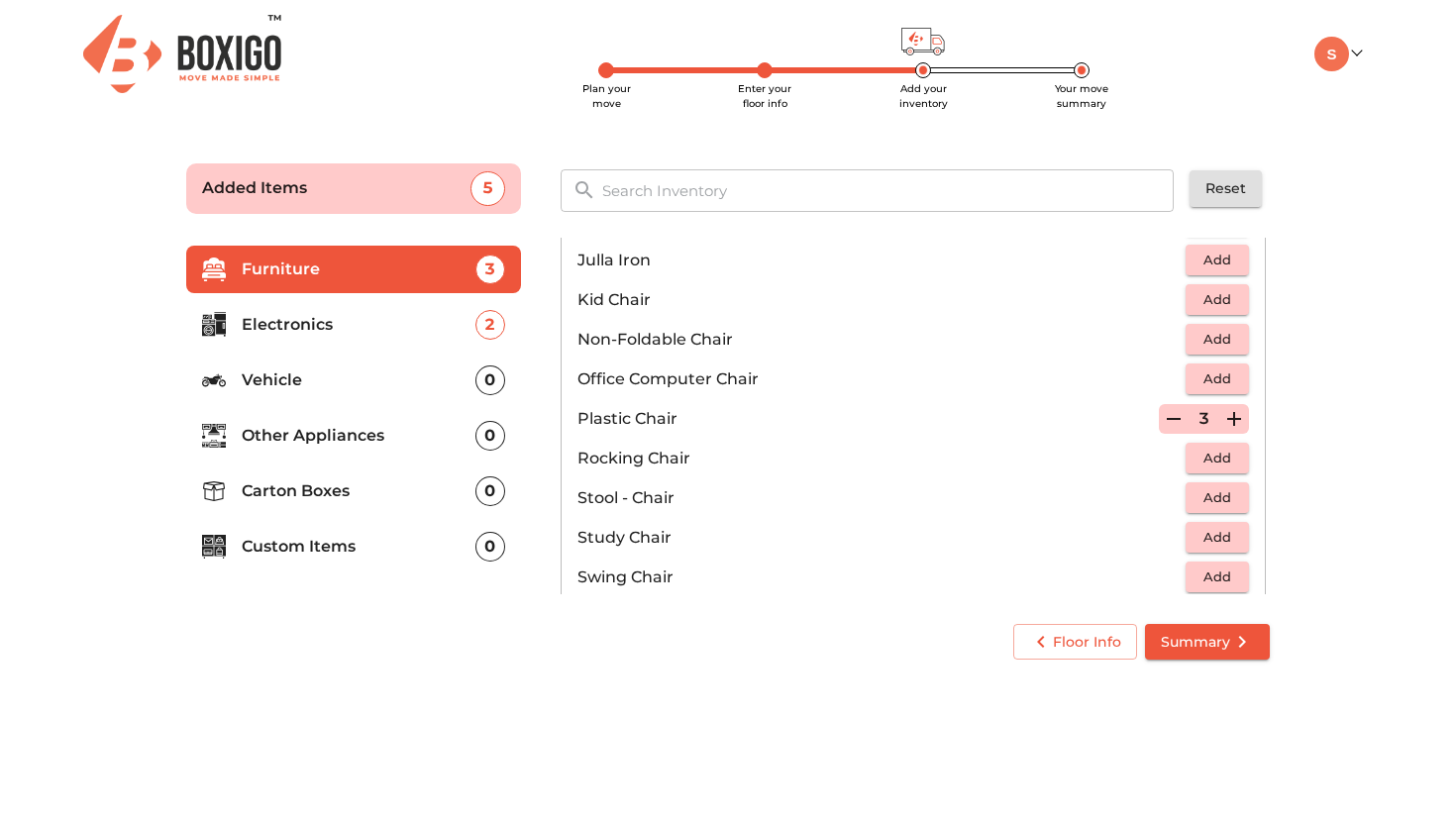 click on "Other Appliances" at bounding box center [359, 436] 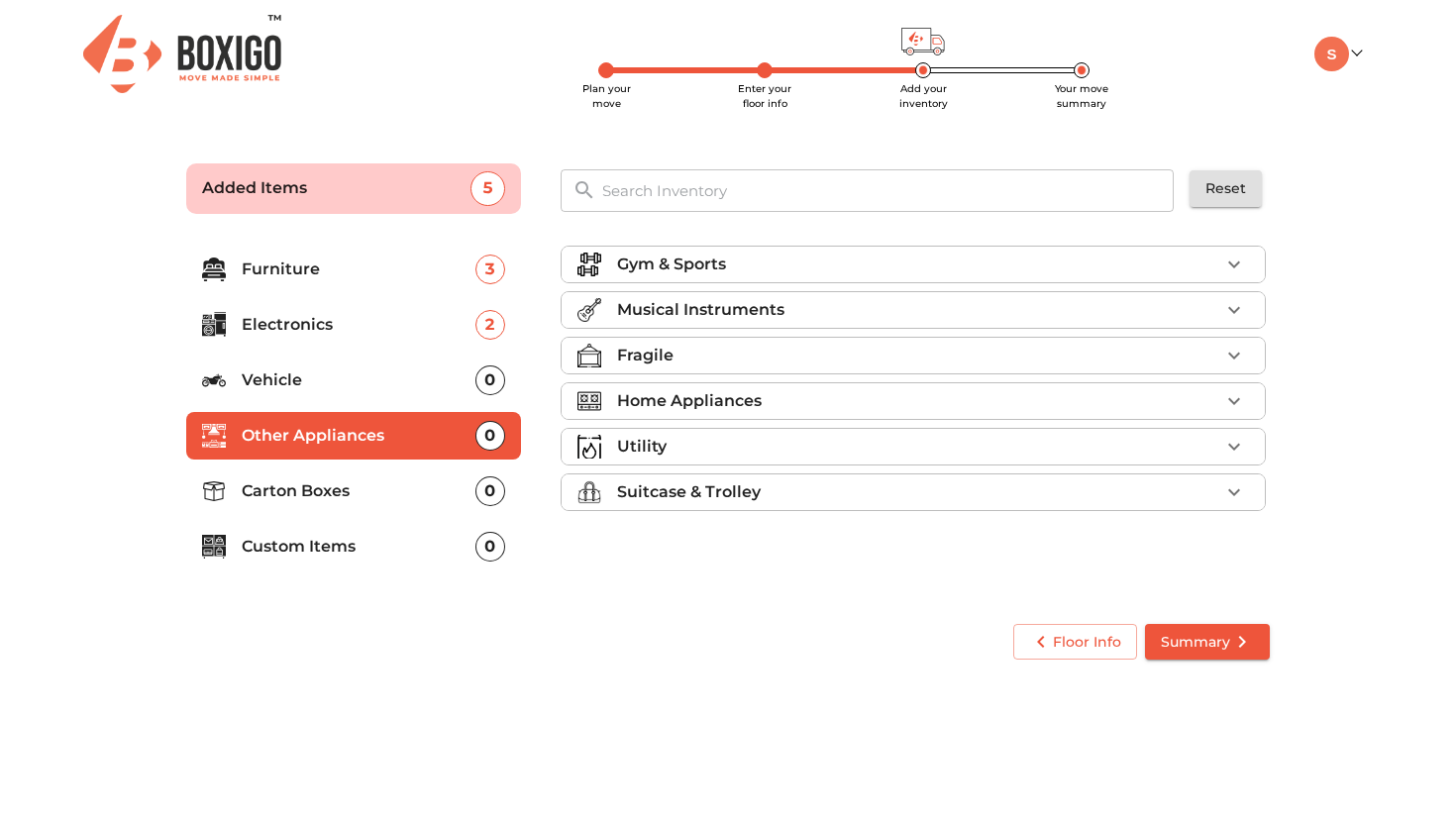 scroll, scrollTop: 0, scrollLeft: 0, axis: both 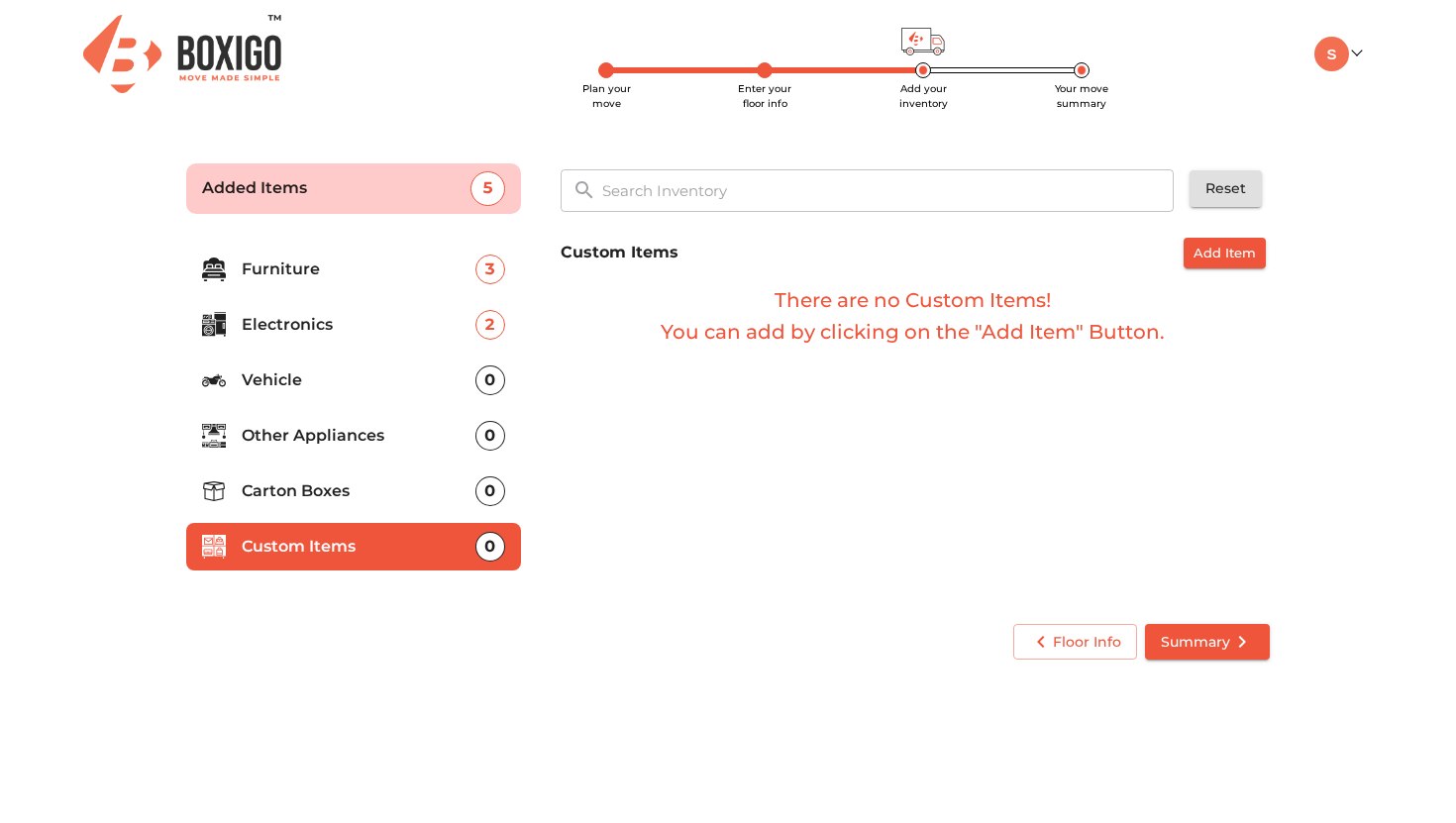 click on "Carton Boxes" at bounding box center (359, 491) 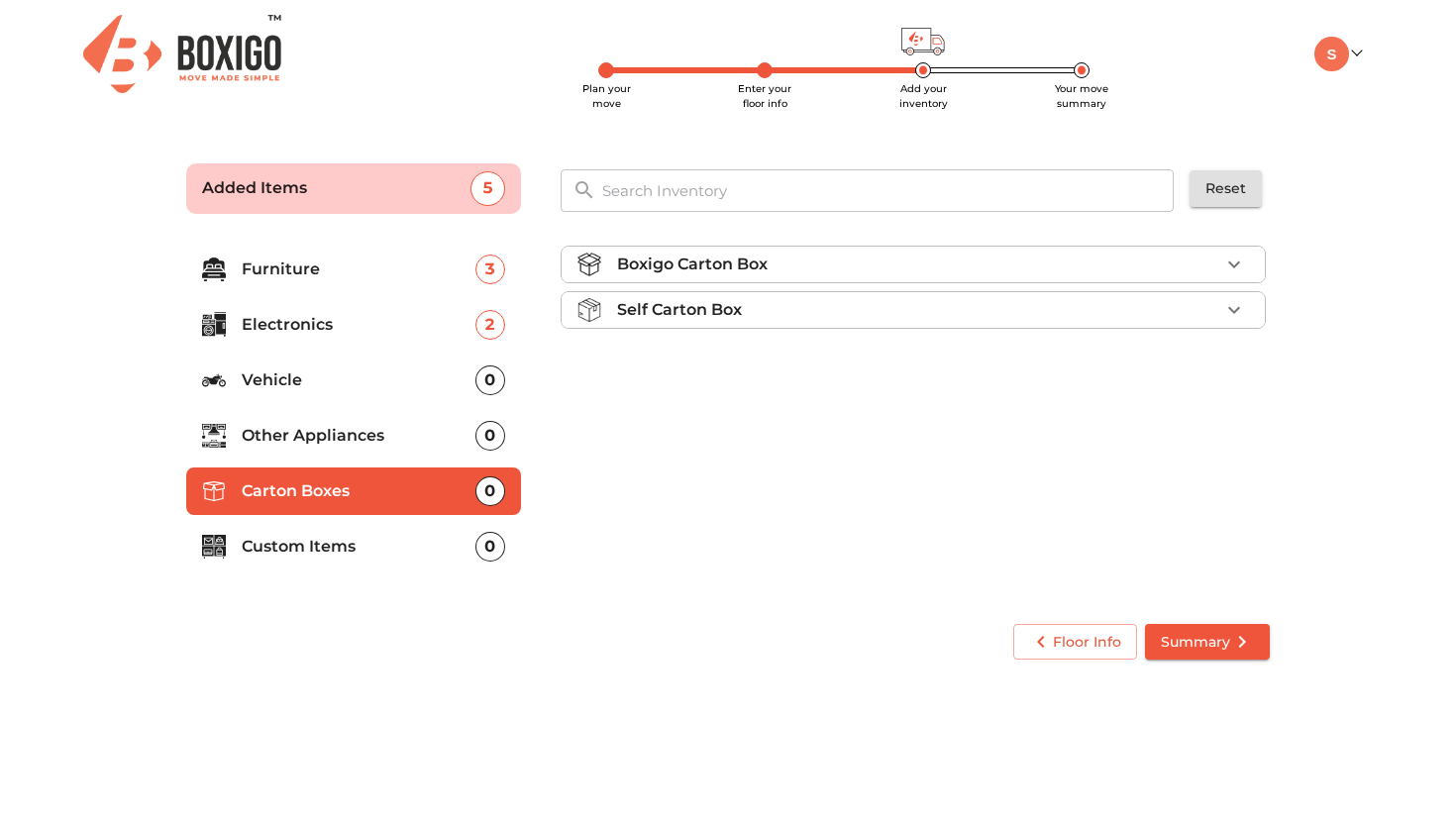 click on "Furniture" at bounding box center [359, 269] 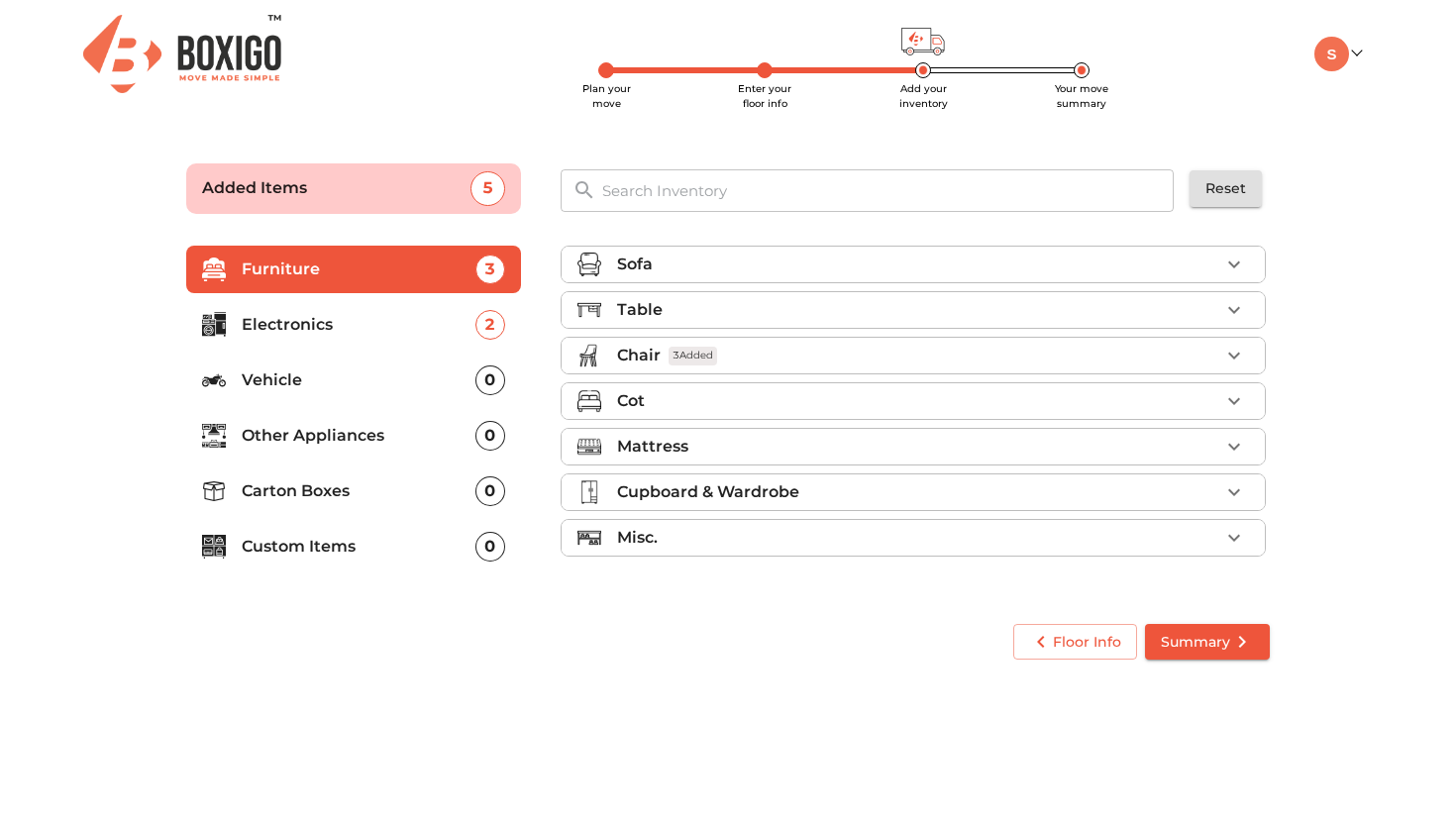 click on "Mattress" at bounding box center [653, 447] 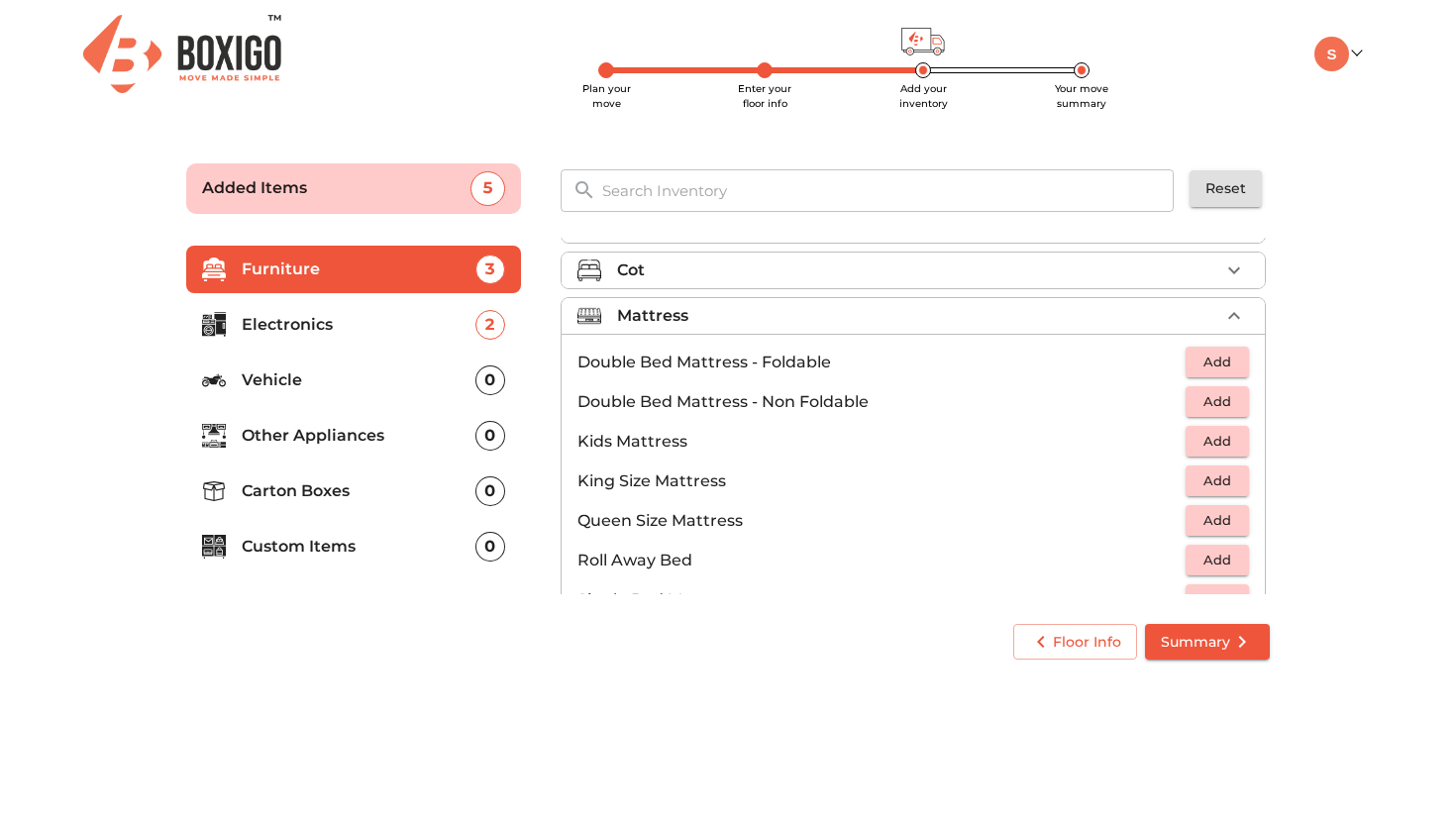 scroll, scrollTop: 137, scrollLeft: 0, axis: vertical 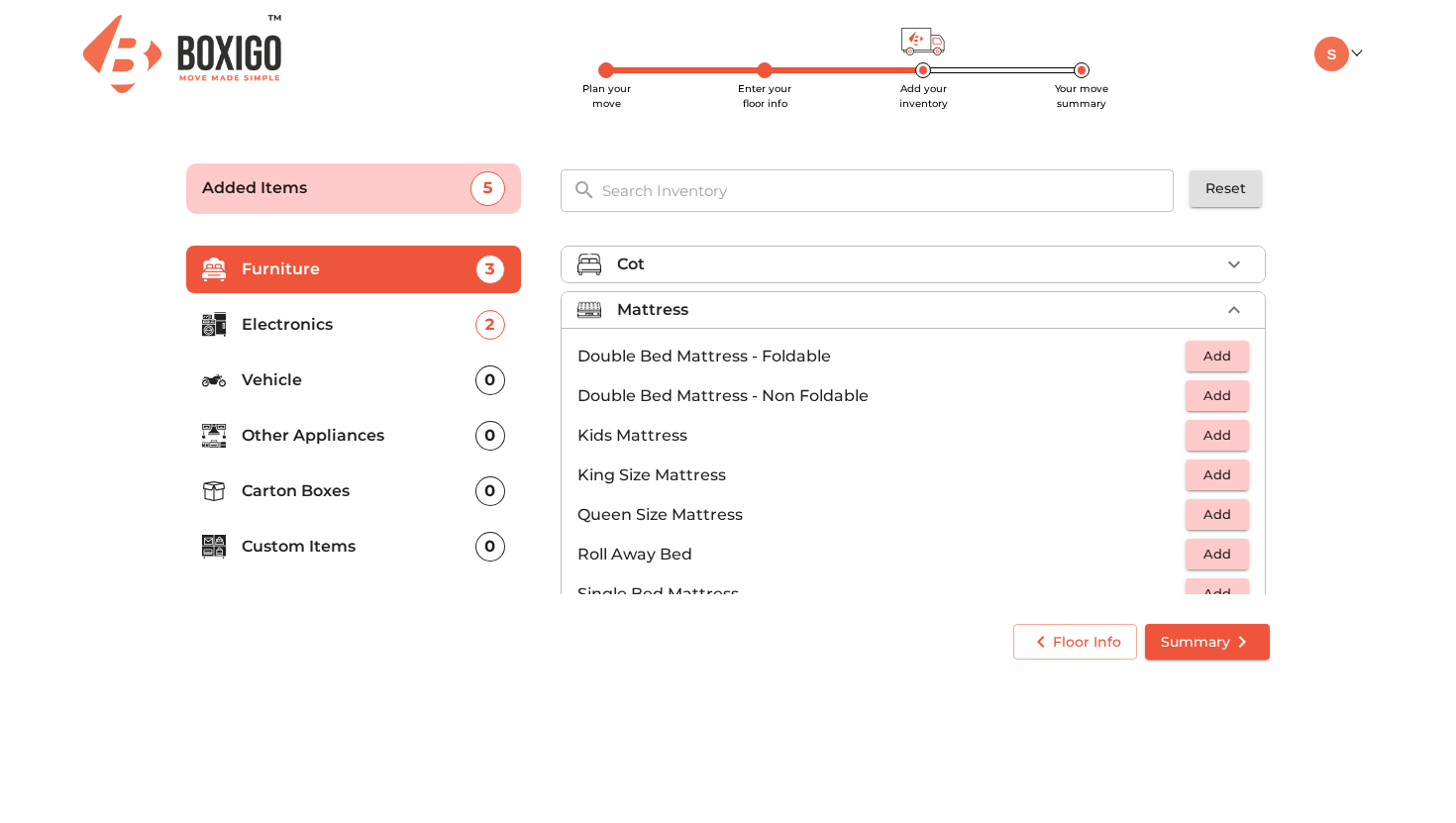click on "Add" at bounding box center [1217, 356] 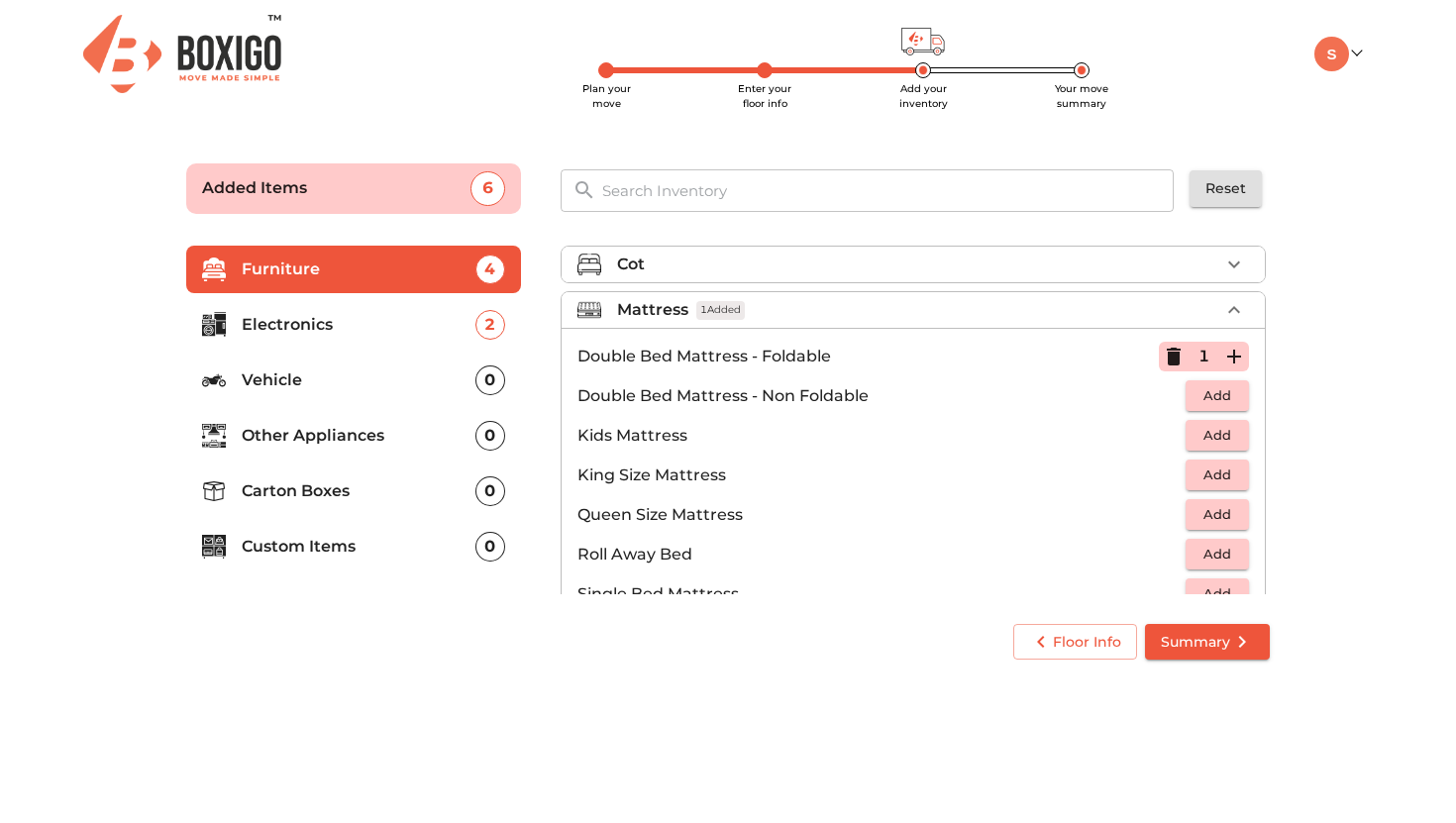 click on "Add" at bounding box center [1217, 395] 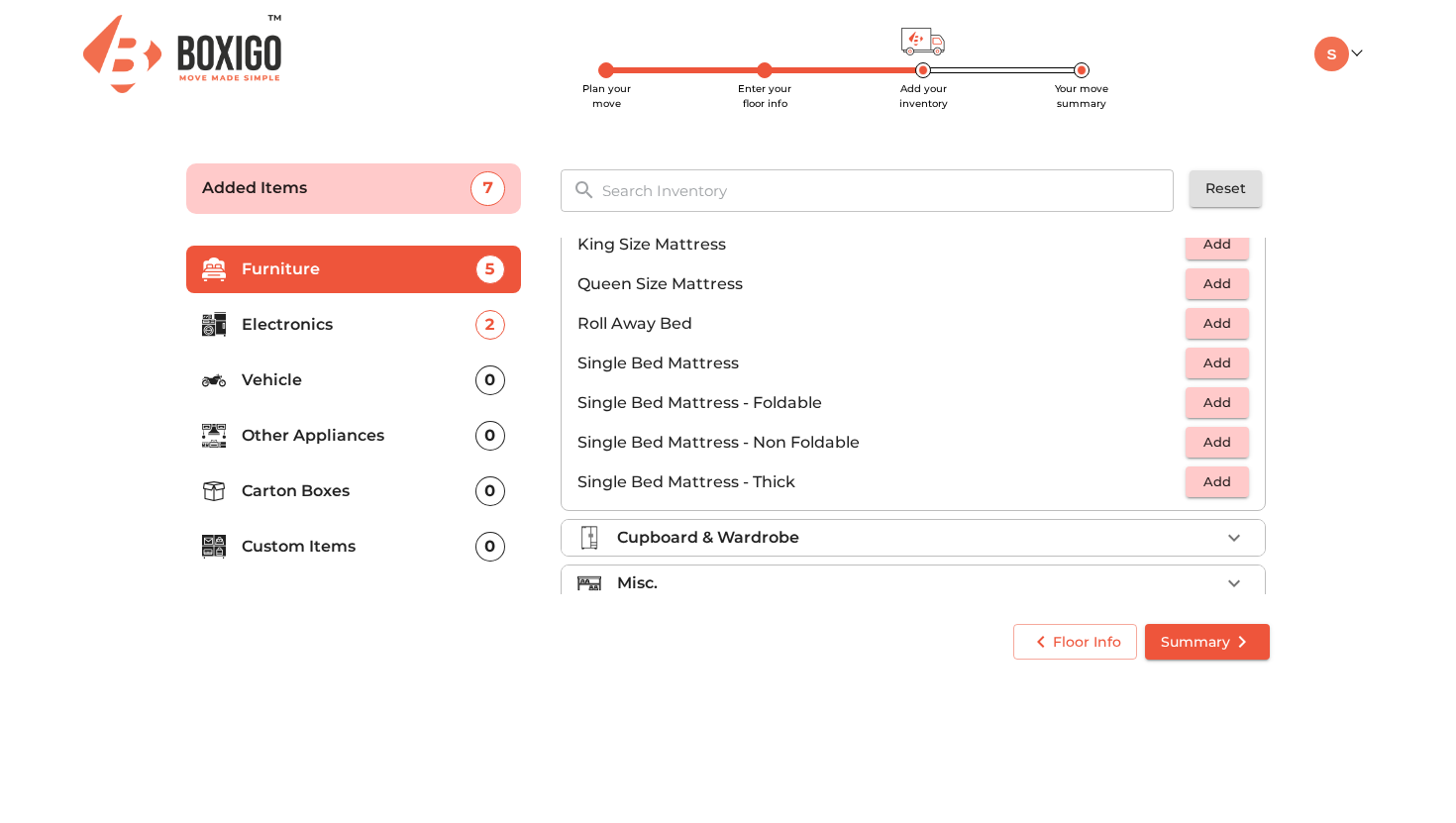 scroll, scrollTop: 391, scrollLeft: 0, axis: vertical 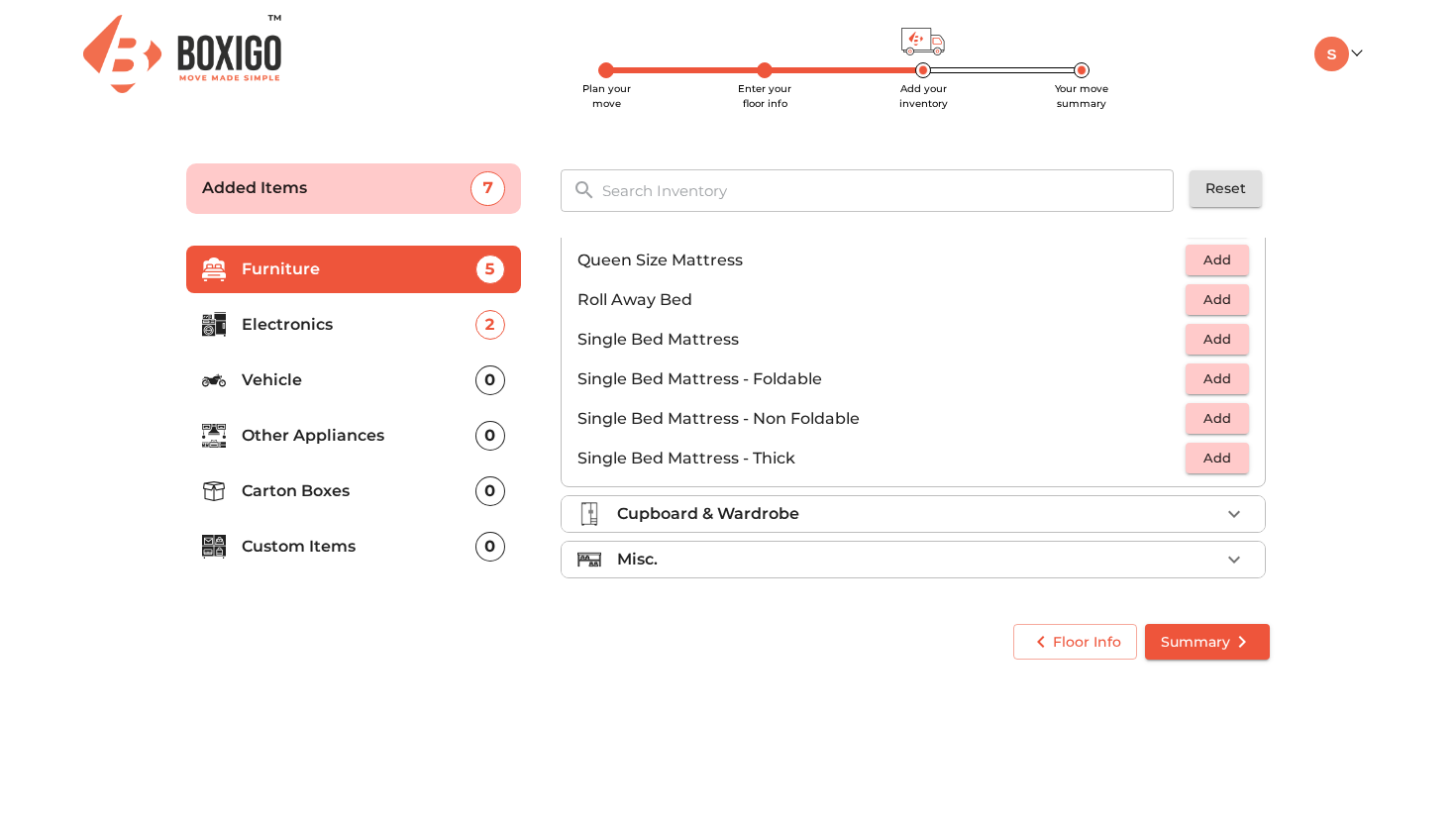 click on "Added Items 7" at bounding box center (354, 188) 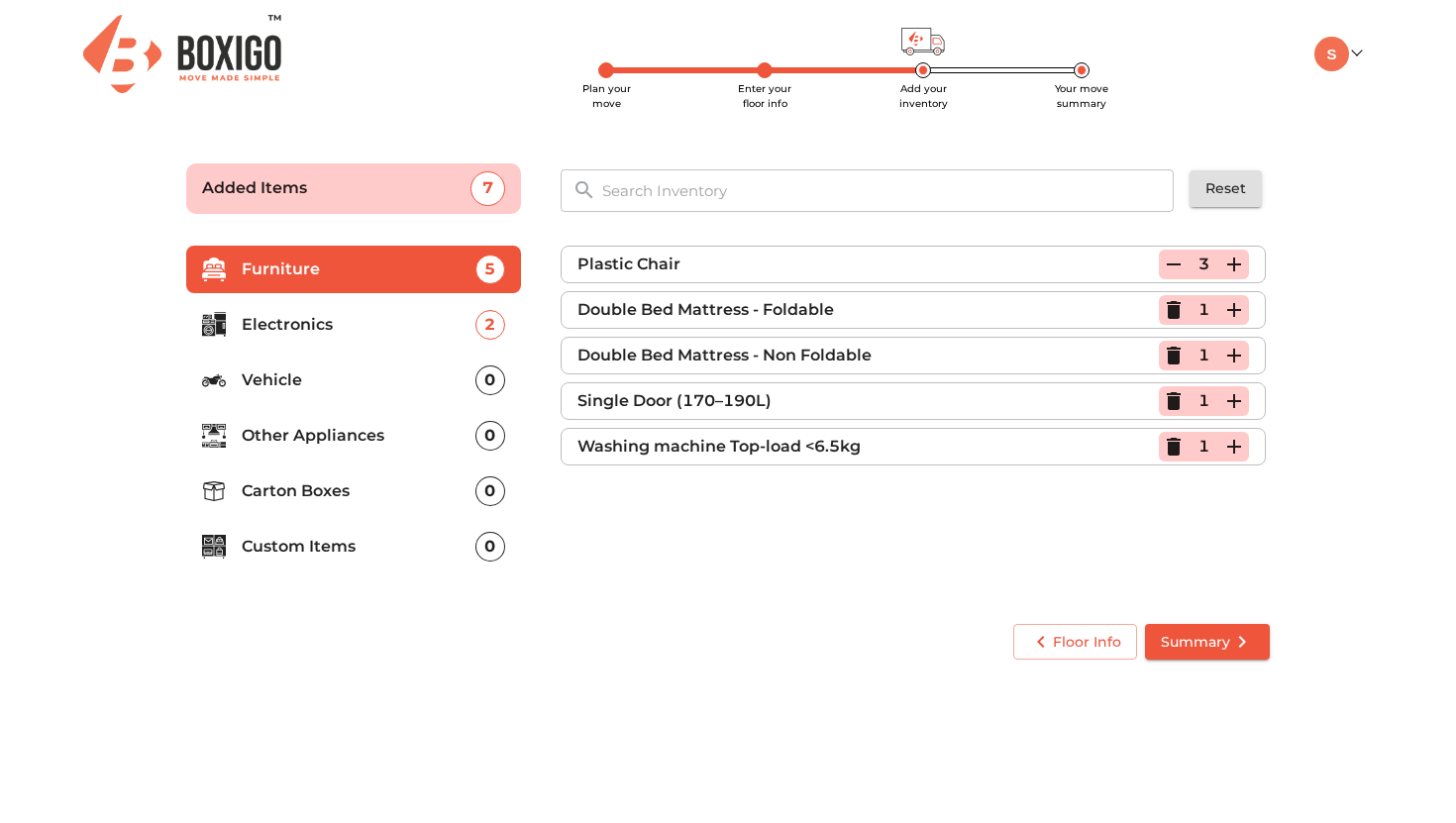 click on "Summary" at bounding box center [1207, 642] 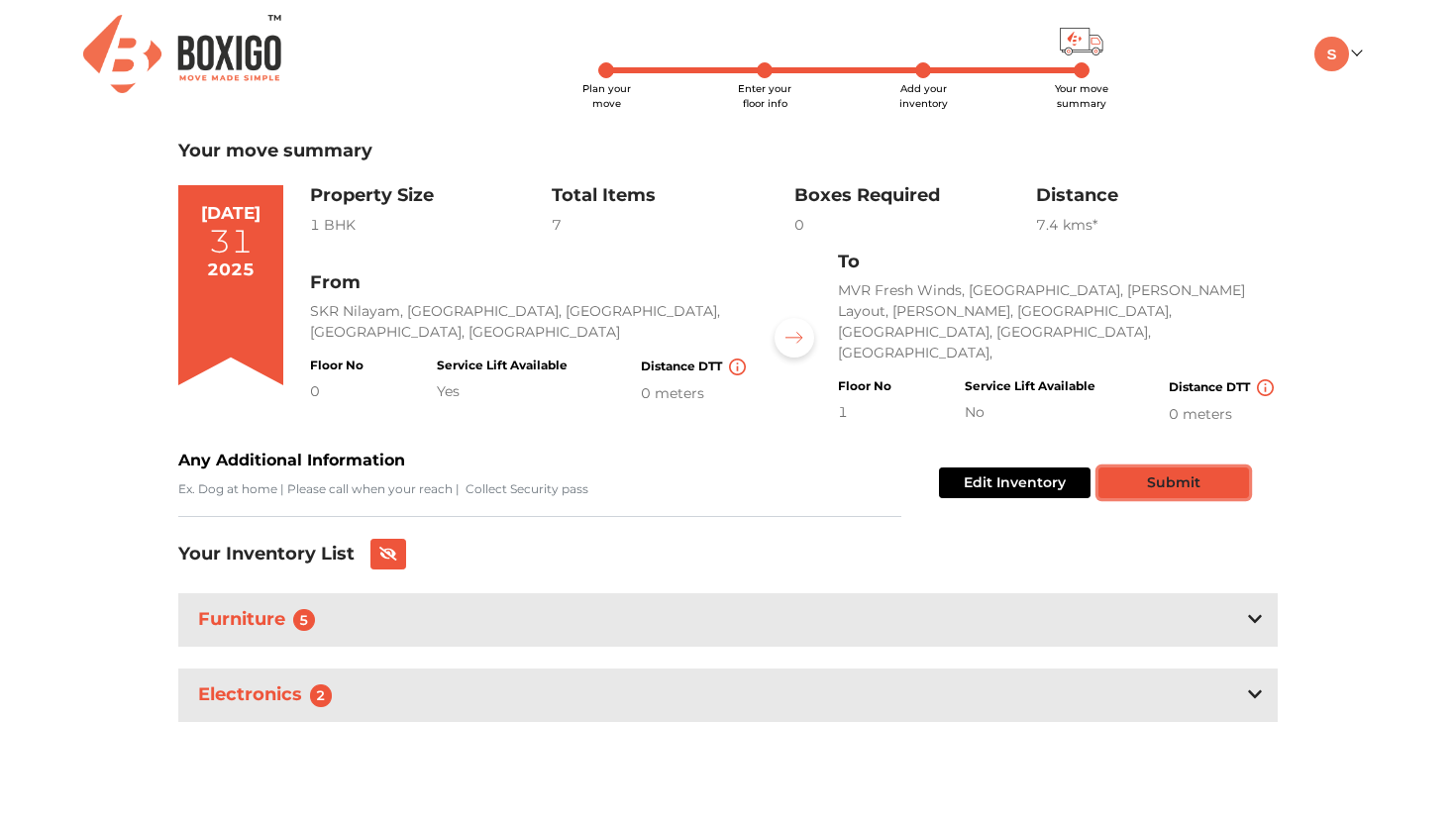 click on "Submit" at bounding box center [1174, 482] 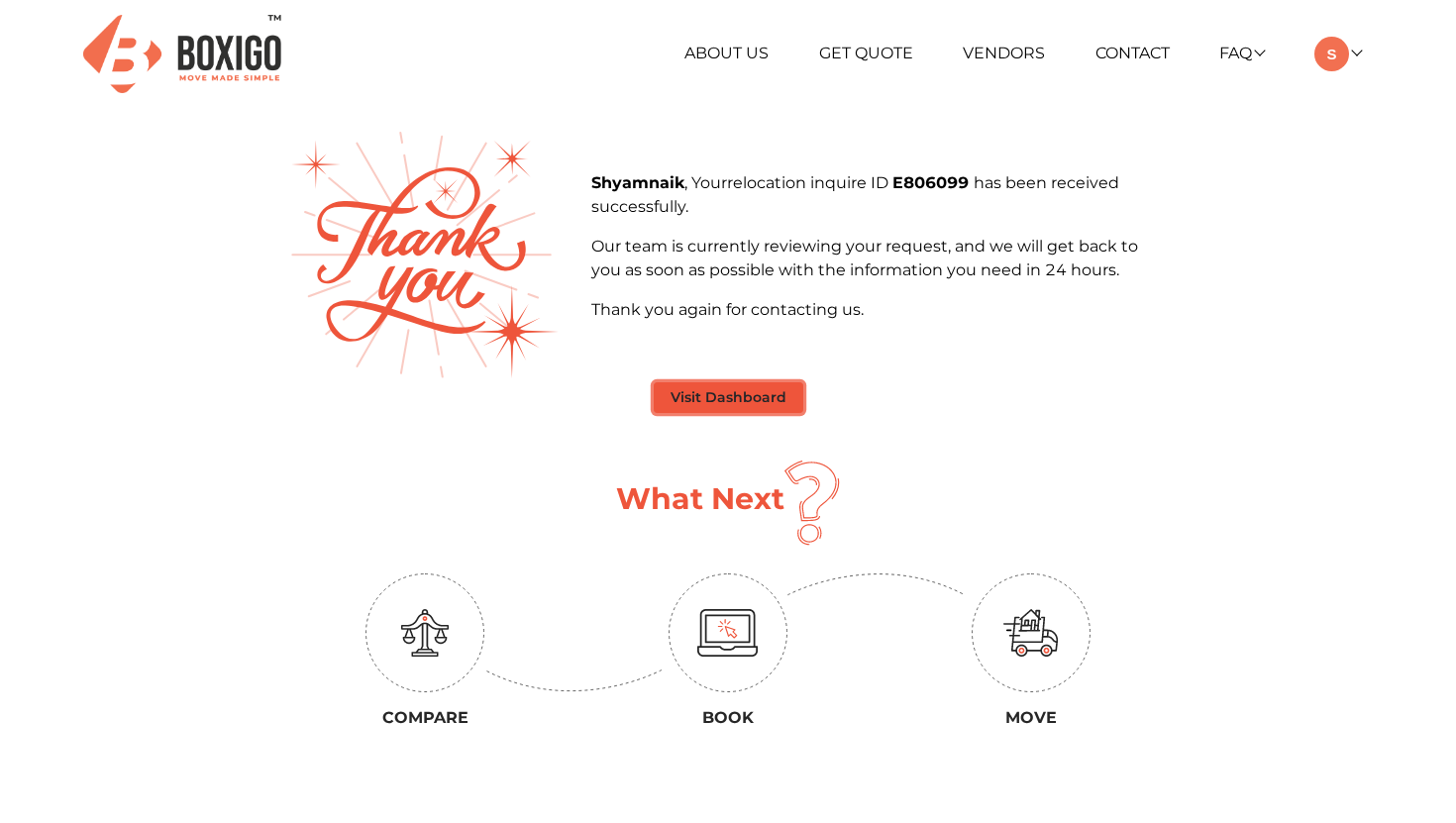 click on "Visit Dashboard" at bounding box center [728, 397] 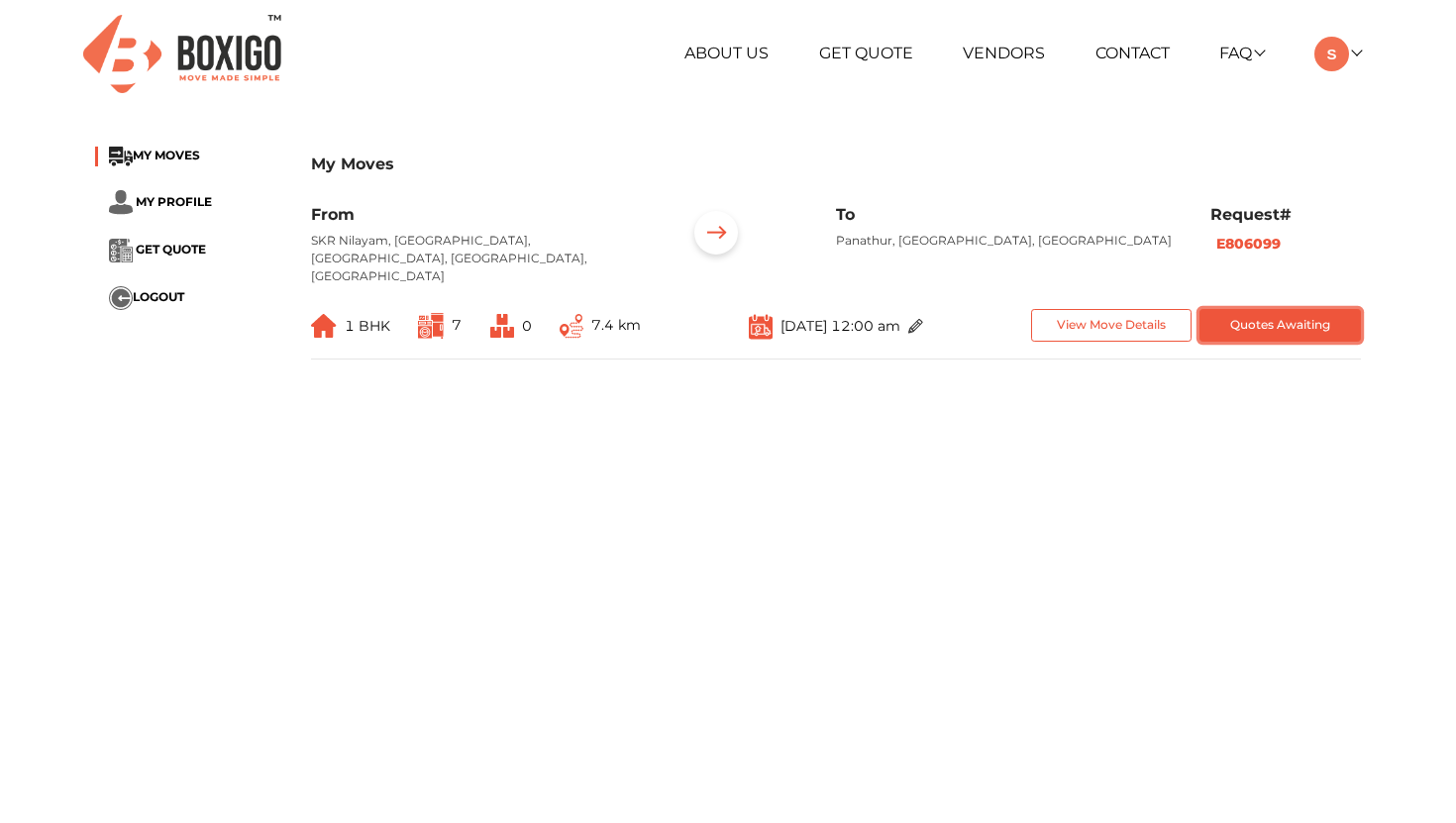 click on "Quotes Awaiting" at bounding box center (1280, 325) 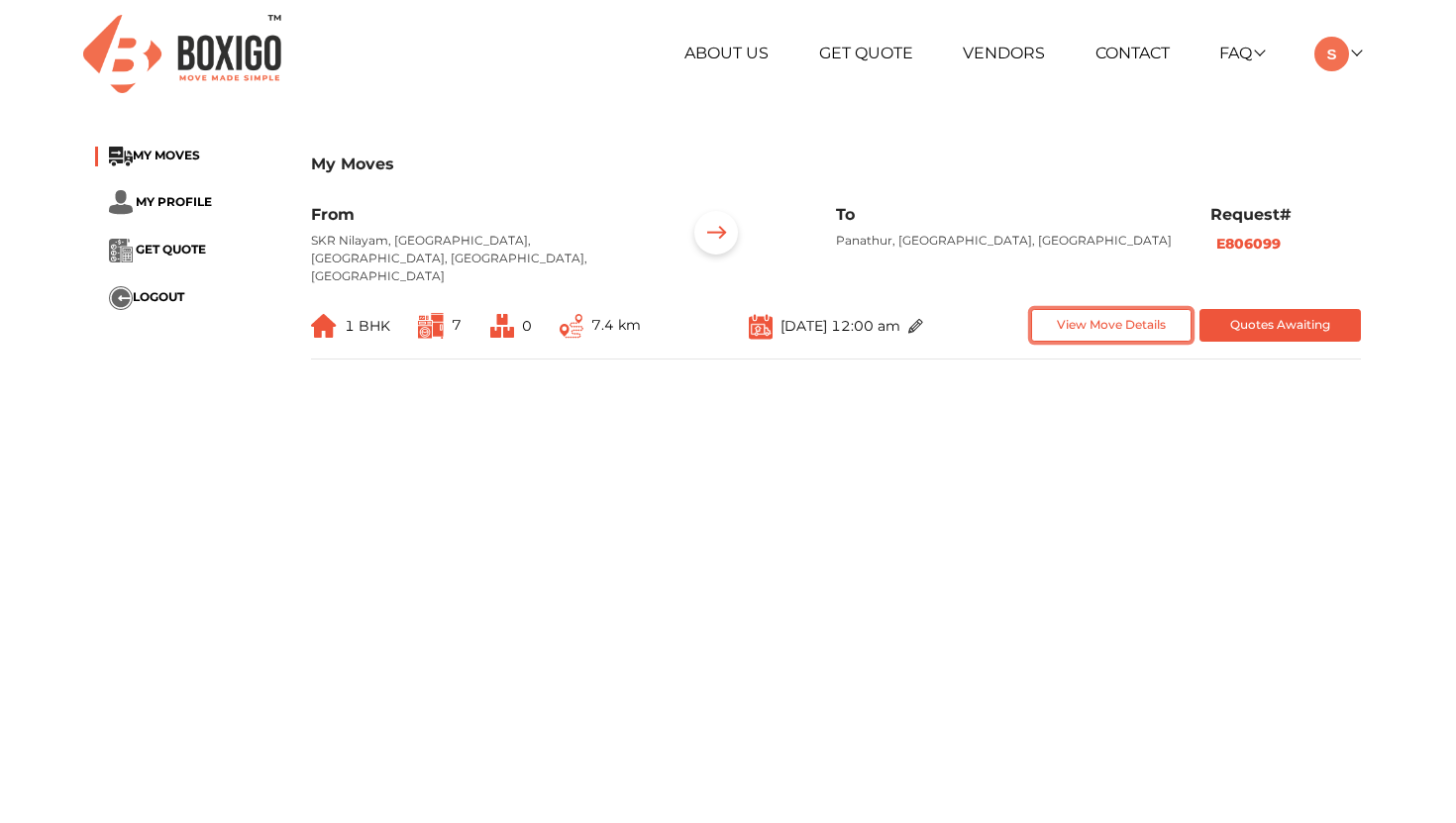 click on "View Move Details" at bounding box center [1111, 325] 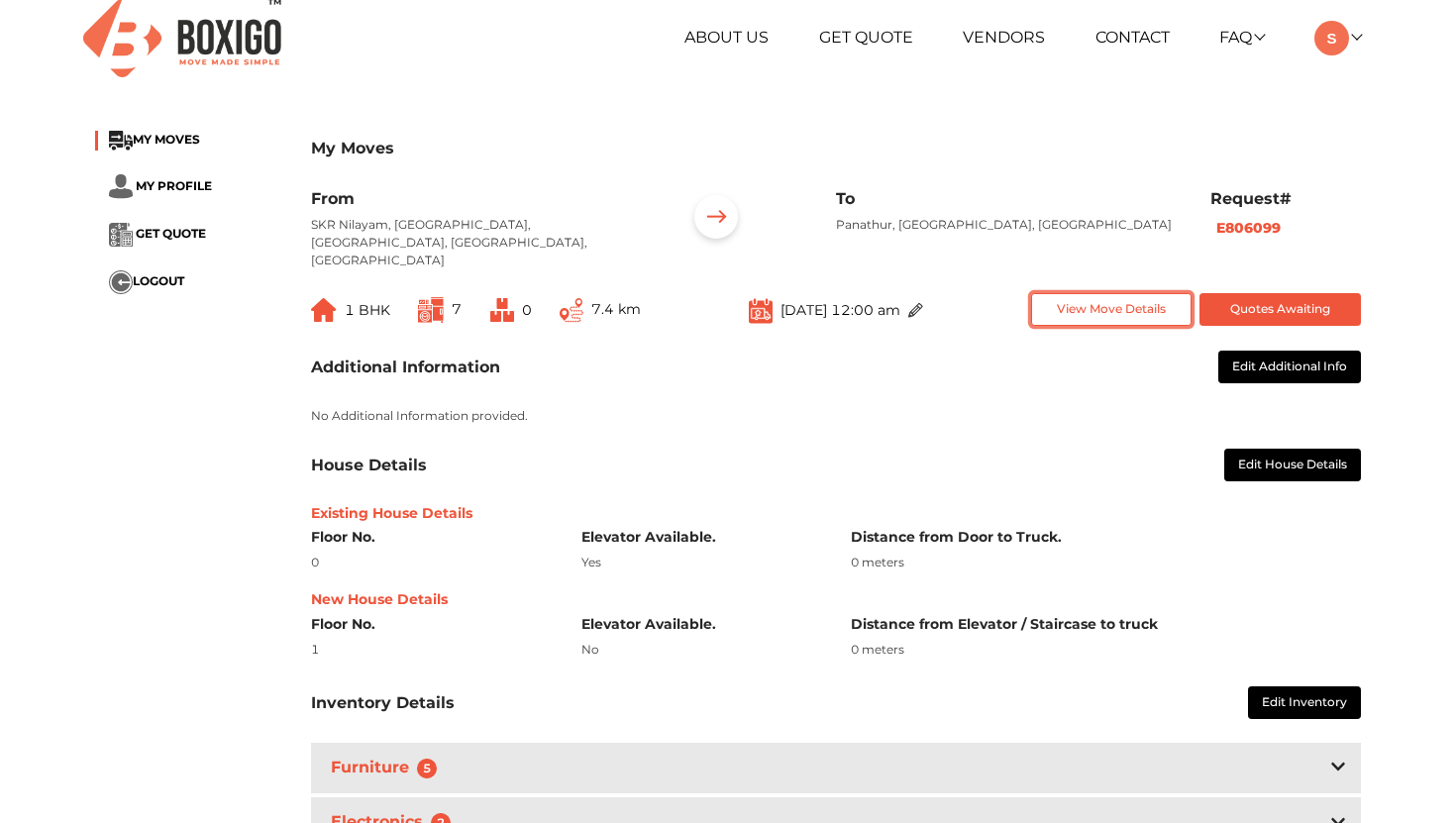 scroll, scrollTop: 0, scrollLeft: 0, axis: both 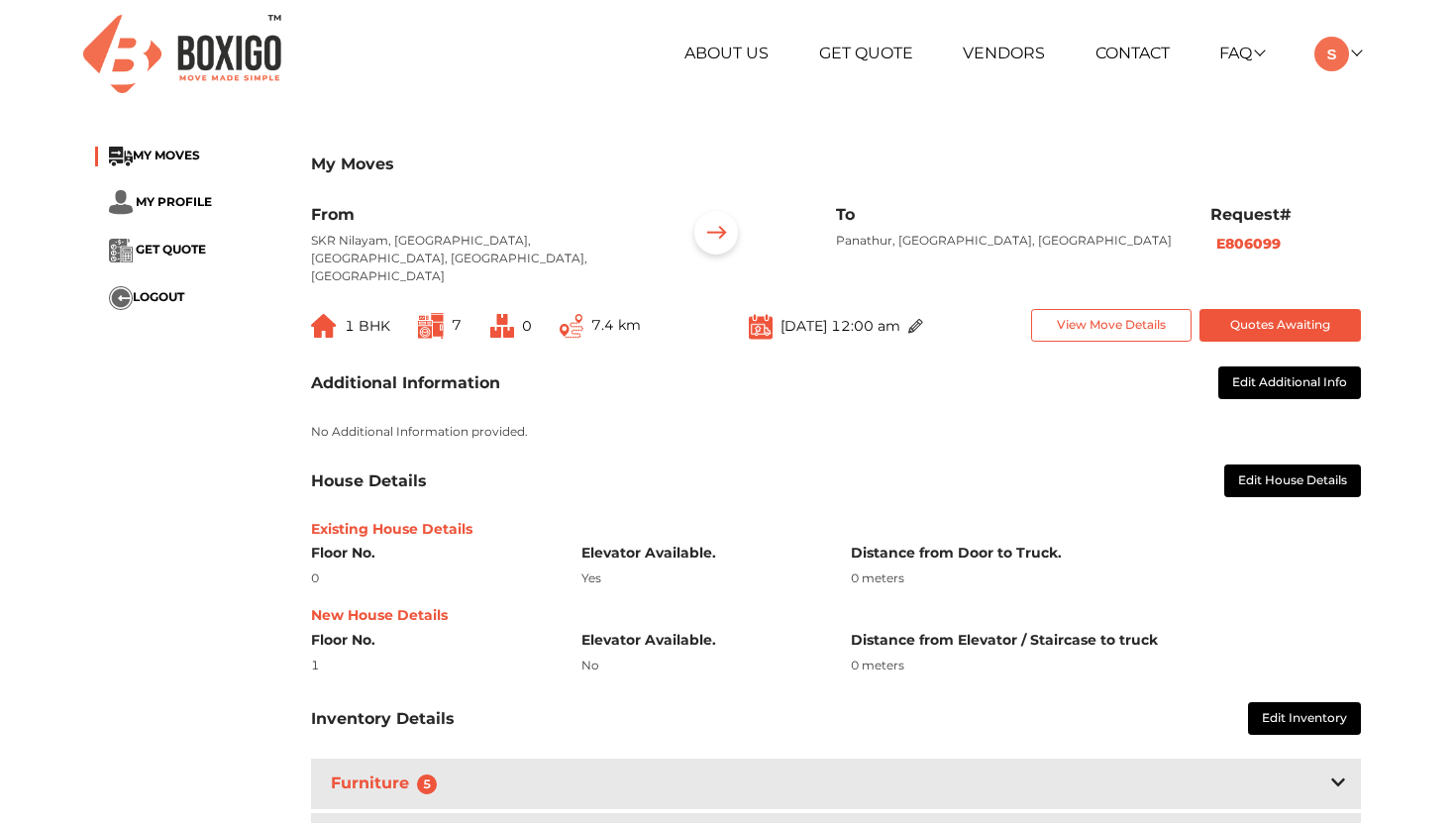 click on "House Details Edit House Details" at bounding box center (836, 480) 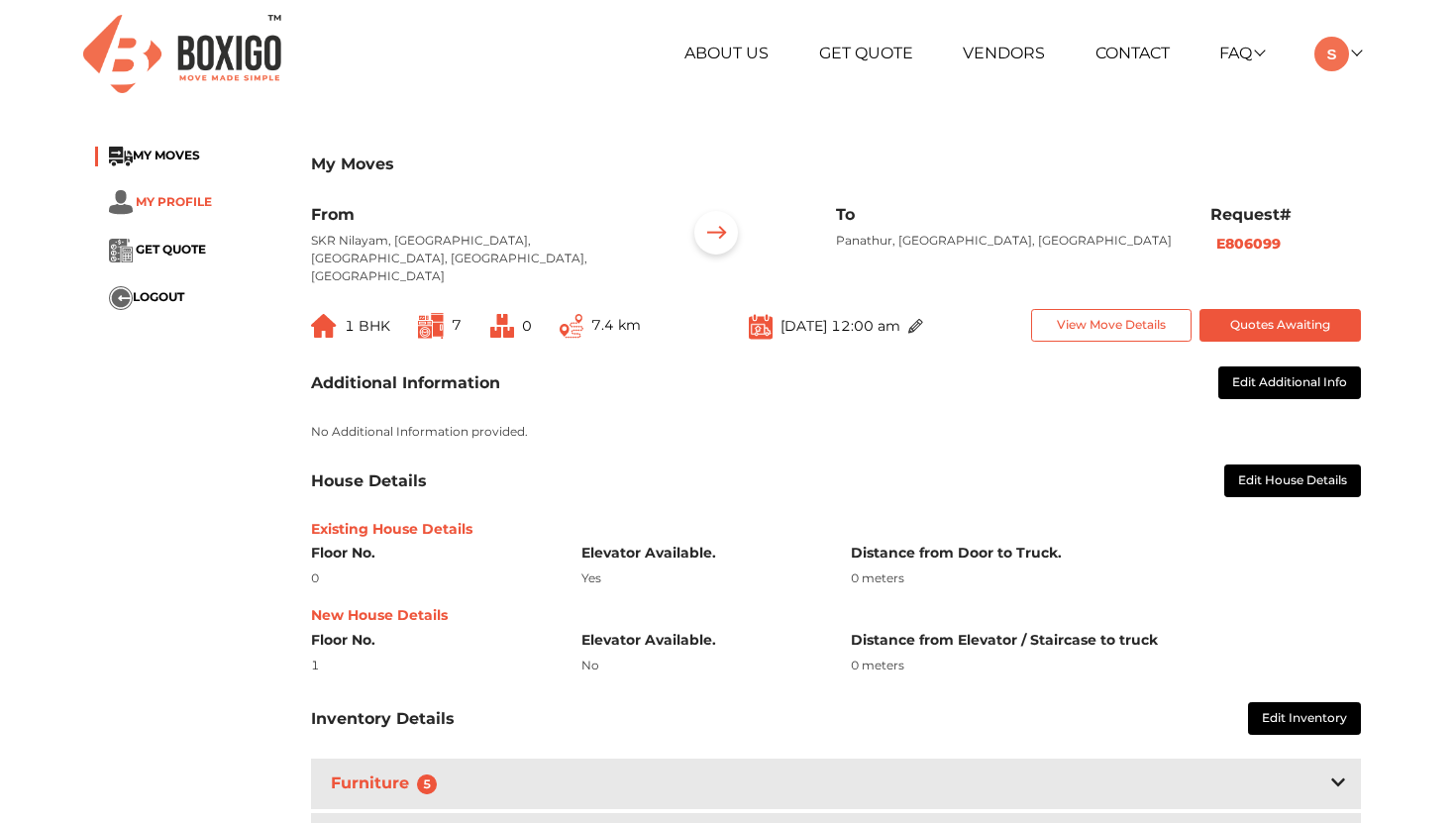 click on "MY PROFILE" at bounding box center (173, 200) 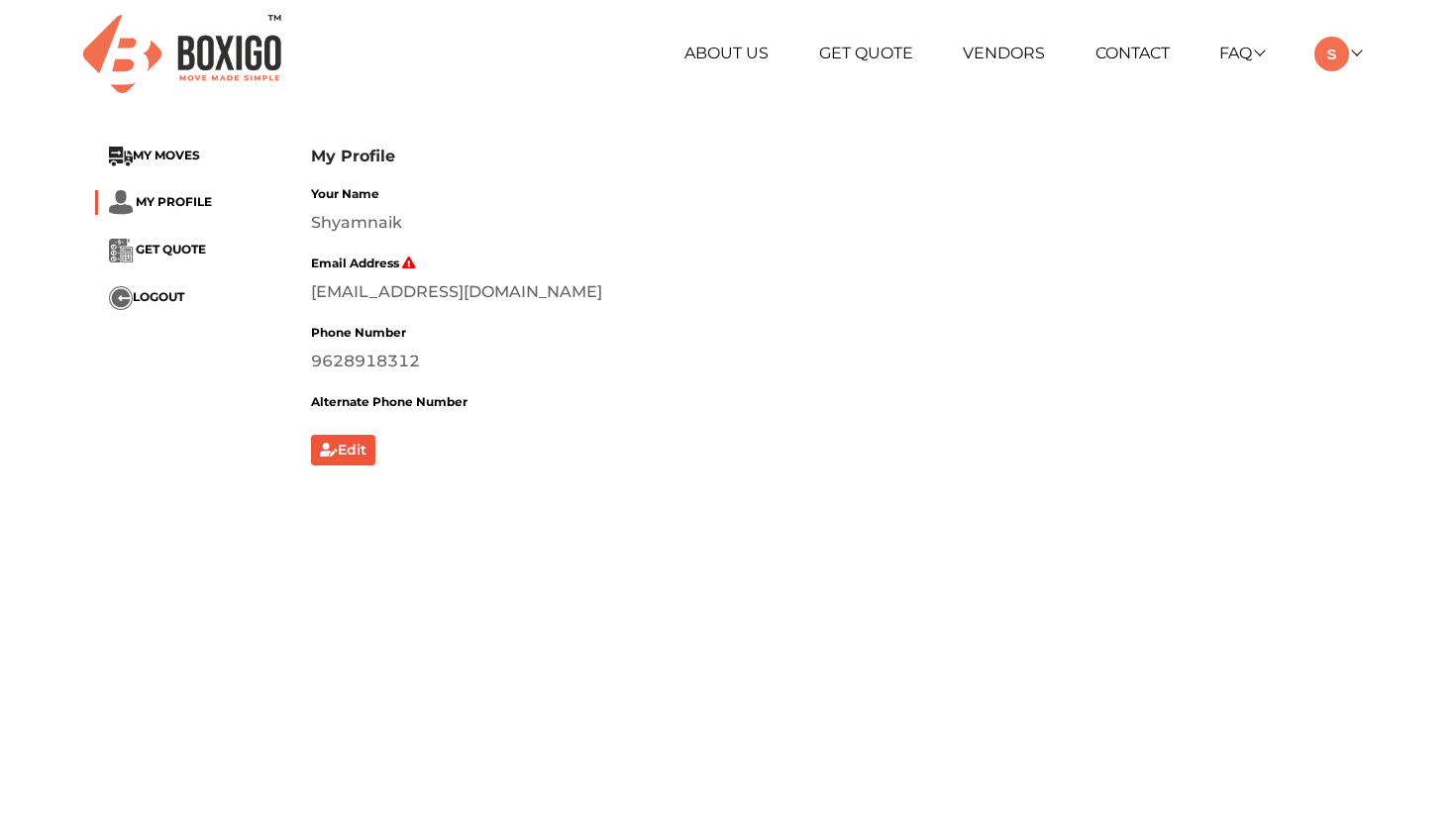 click on "GET QUOTE" at bounding box center [188, 251] 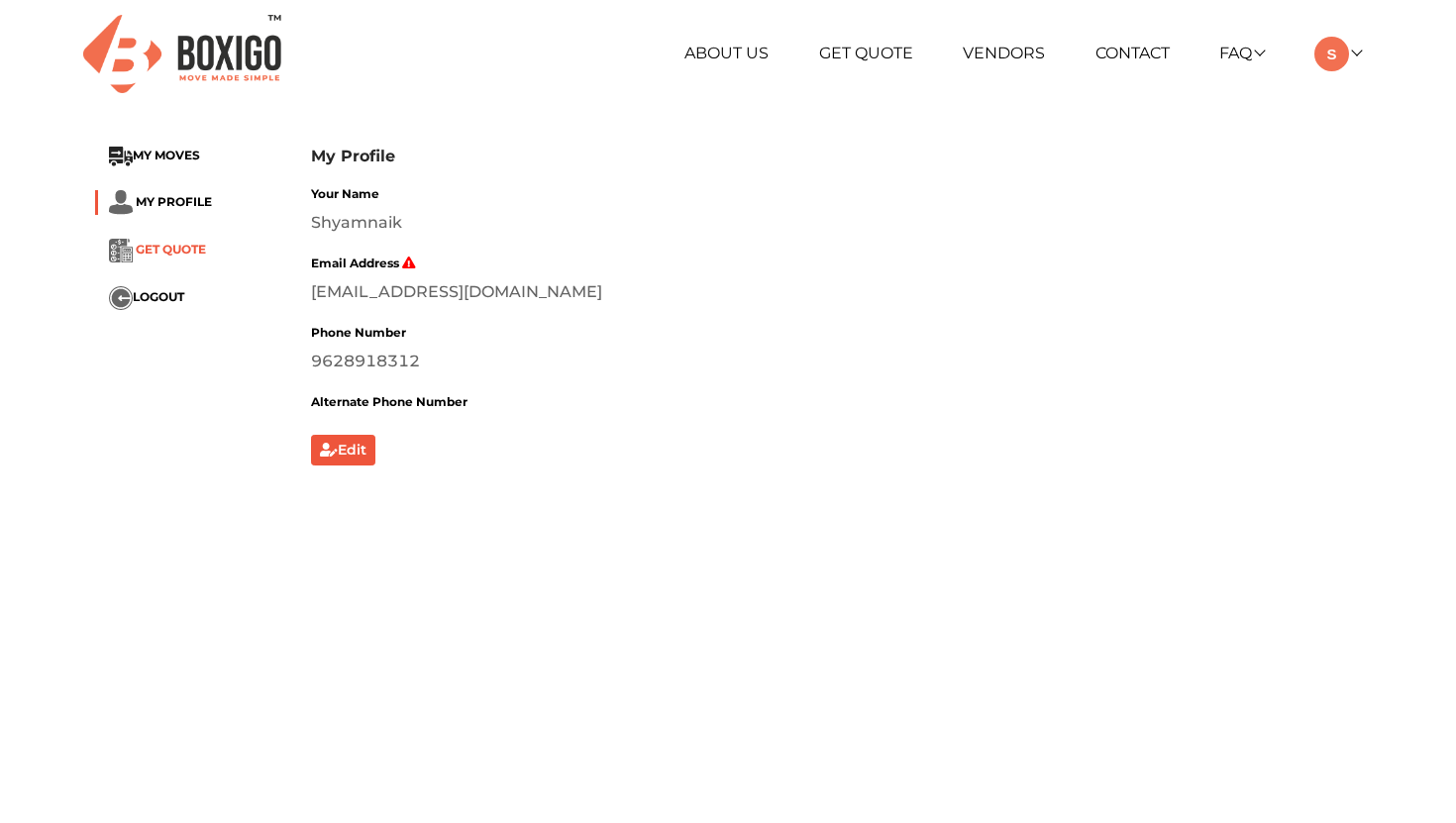 click on "GET QUOTE" at bounding box center (170, 249) 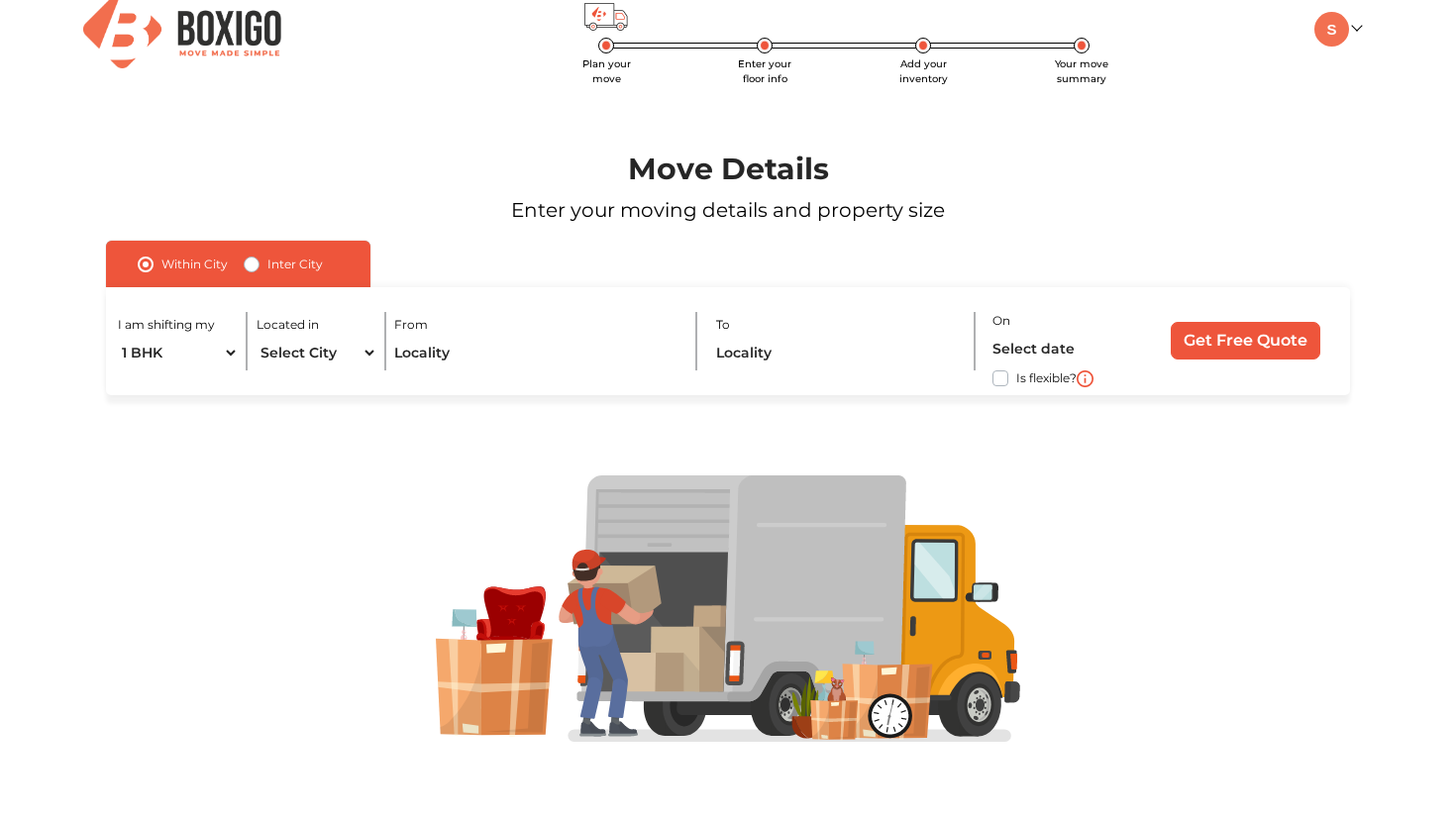 scroll, scrollTop: 0, scrollLeft: 0, axis: both 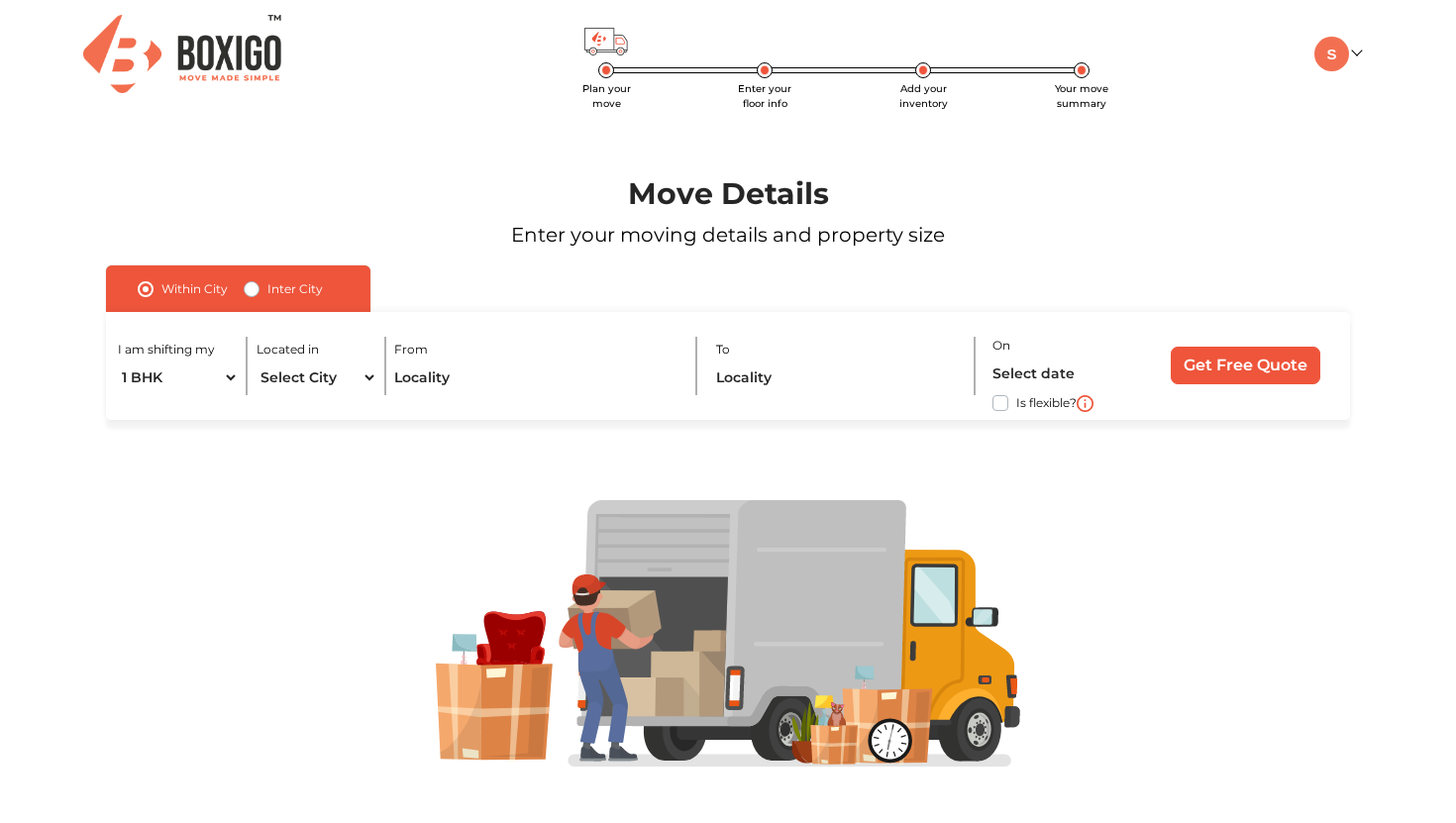 click at bounding box center (182, 53) 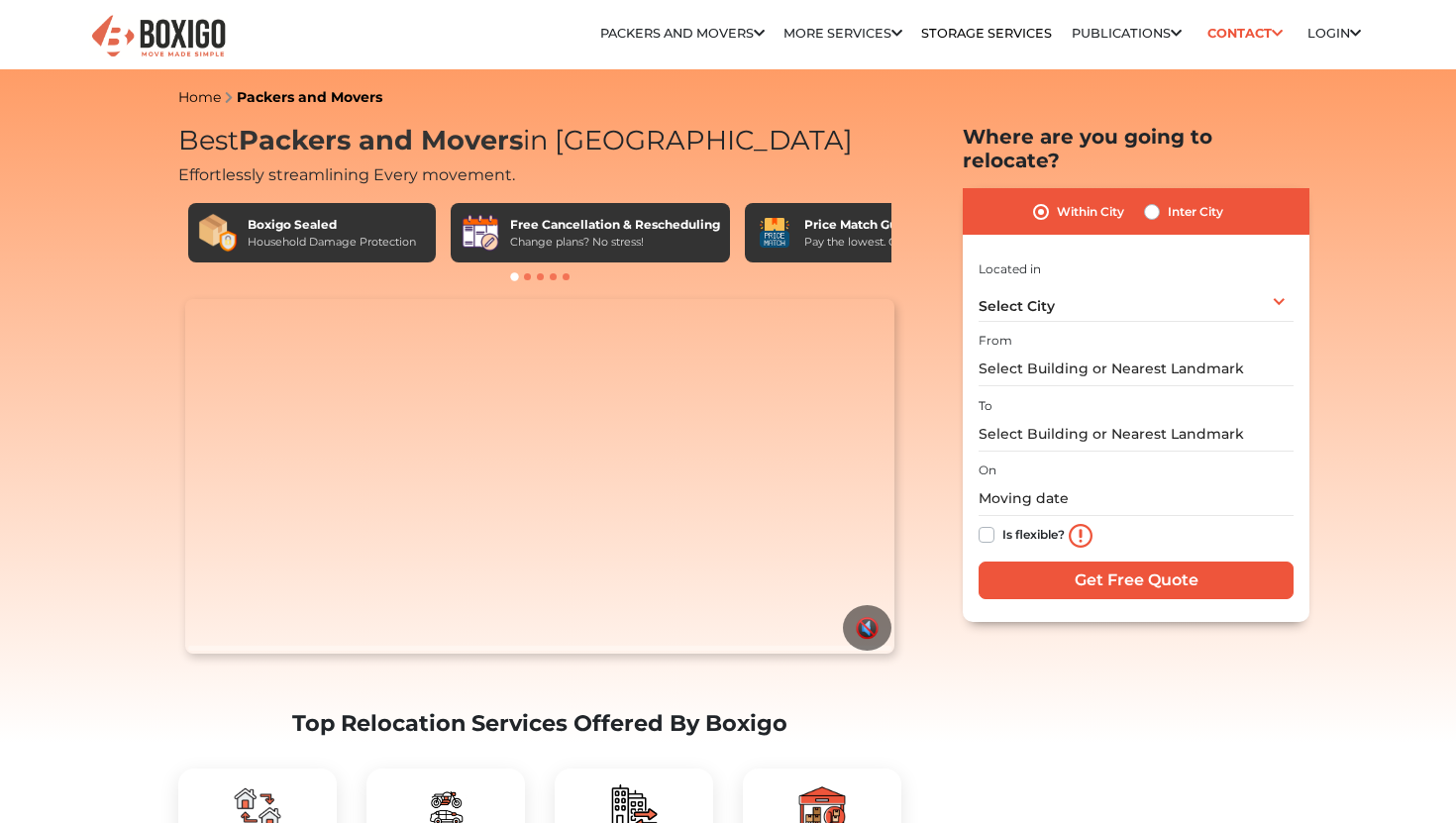 scroll, scrollTop: 0, scrollLeft: 0, axis: both 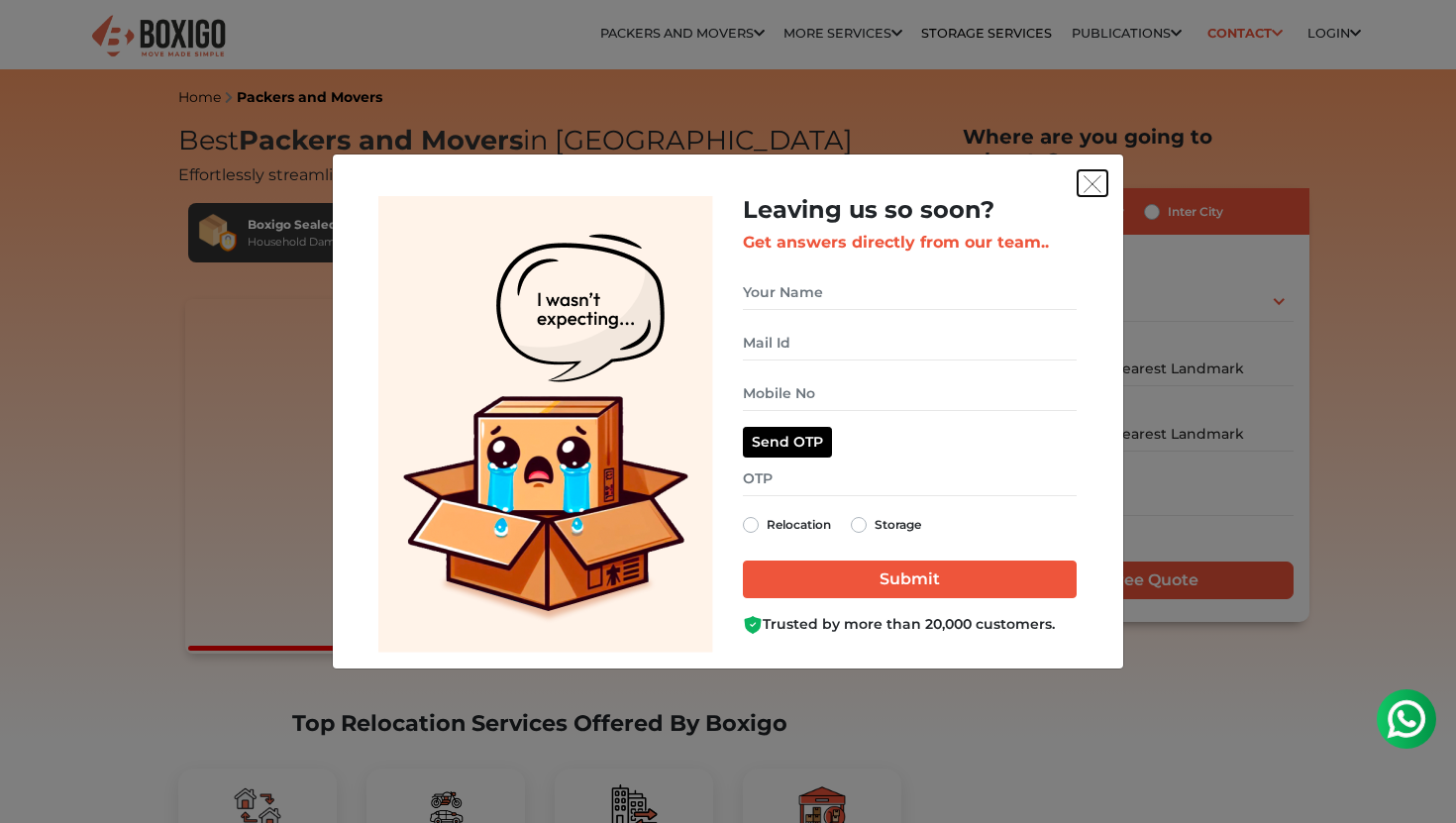 click at bounding box center [1092, 184] 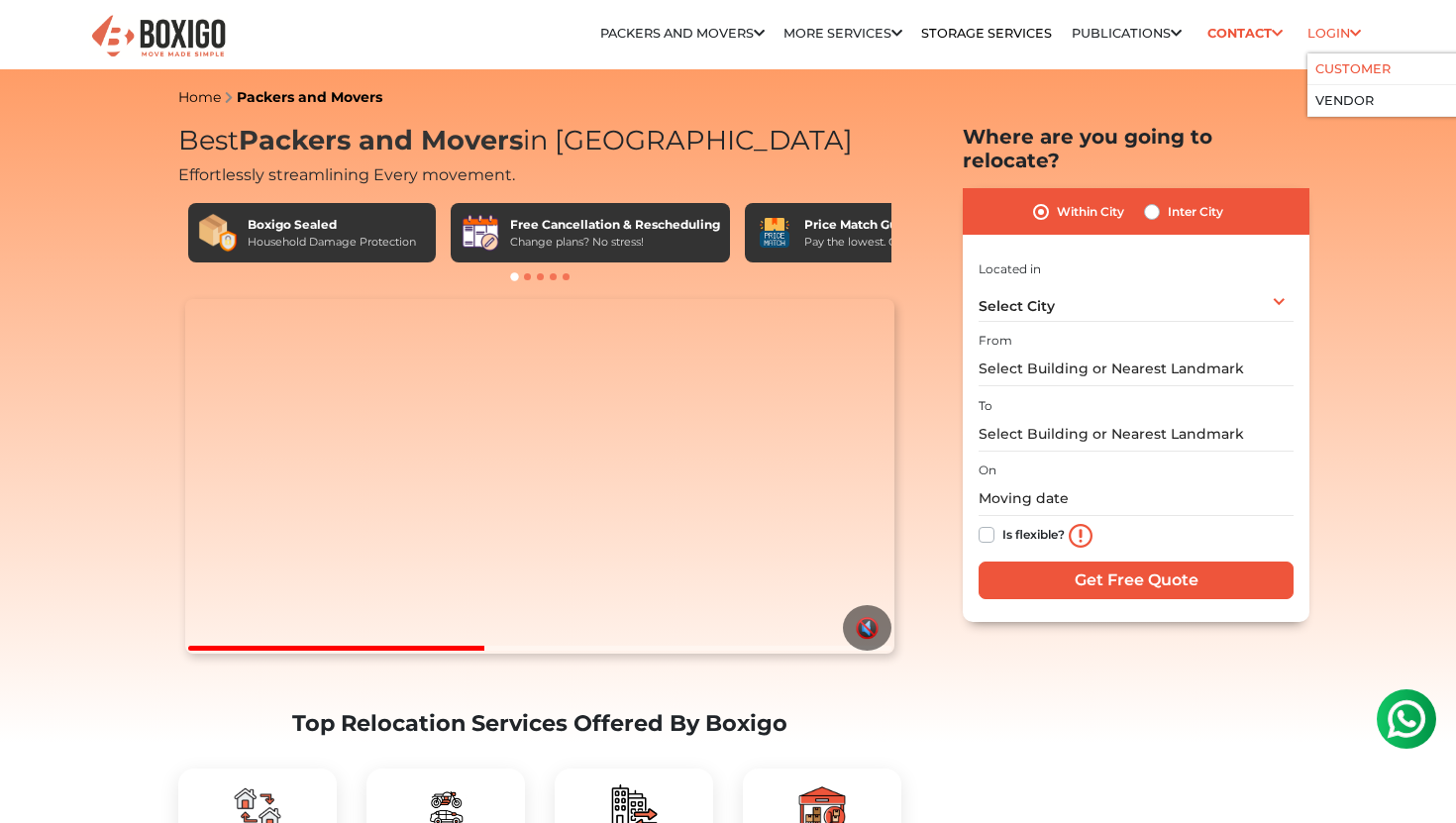 click on "Customer" at bounding box center [1353, 68] 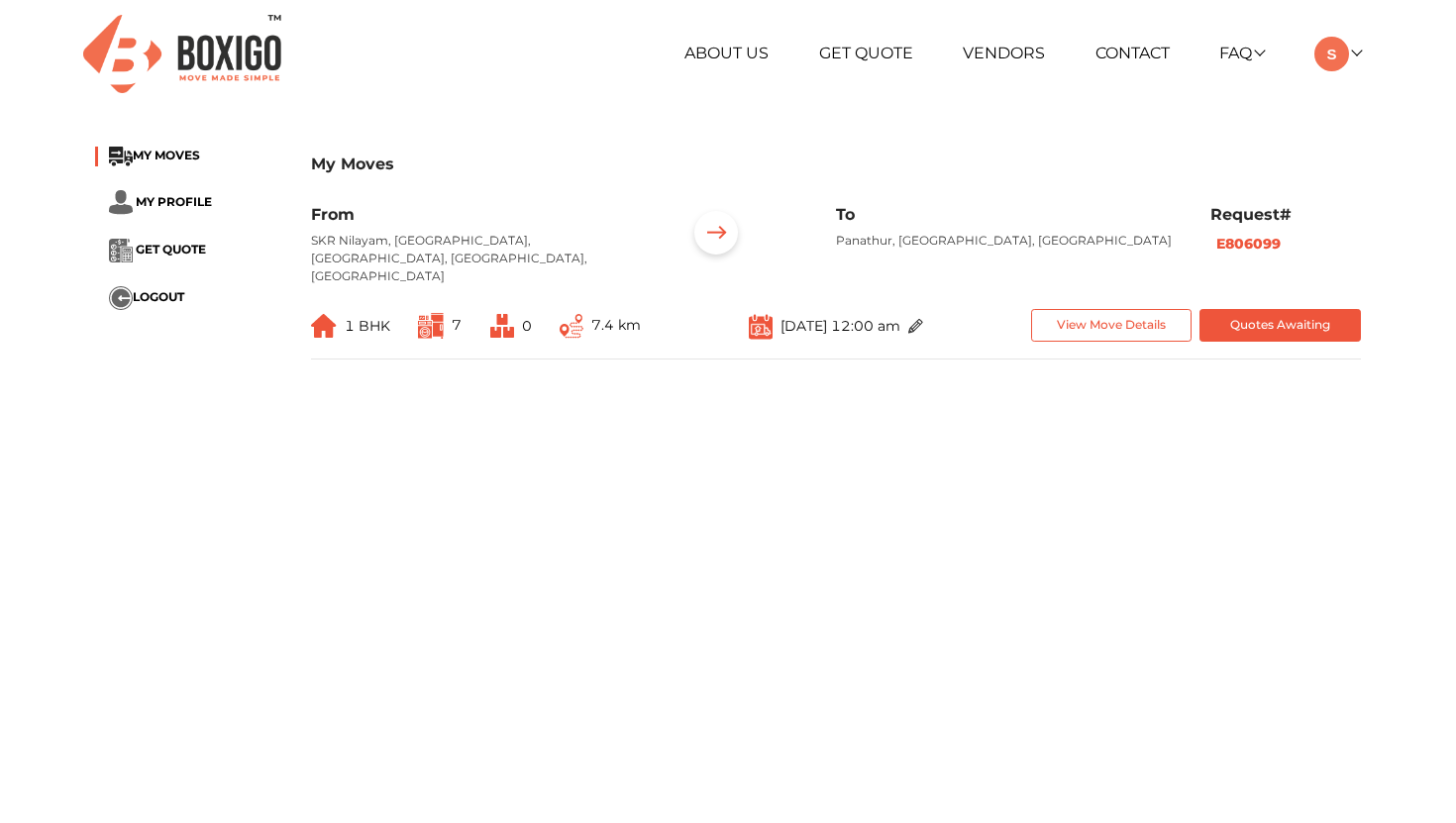 scroll, scrollTop: 0, scrollLeft: 0, axis: both 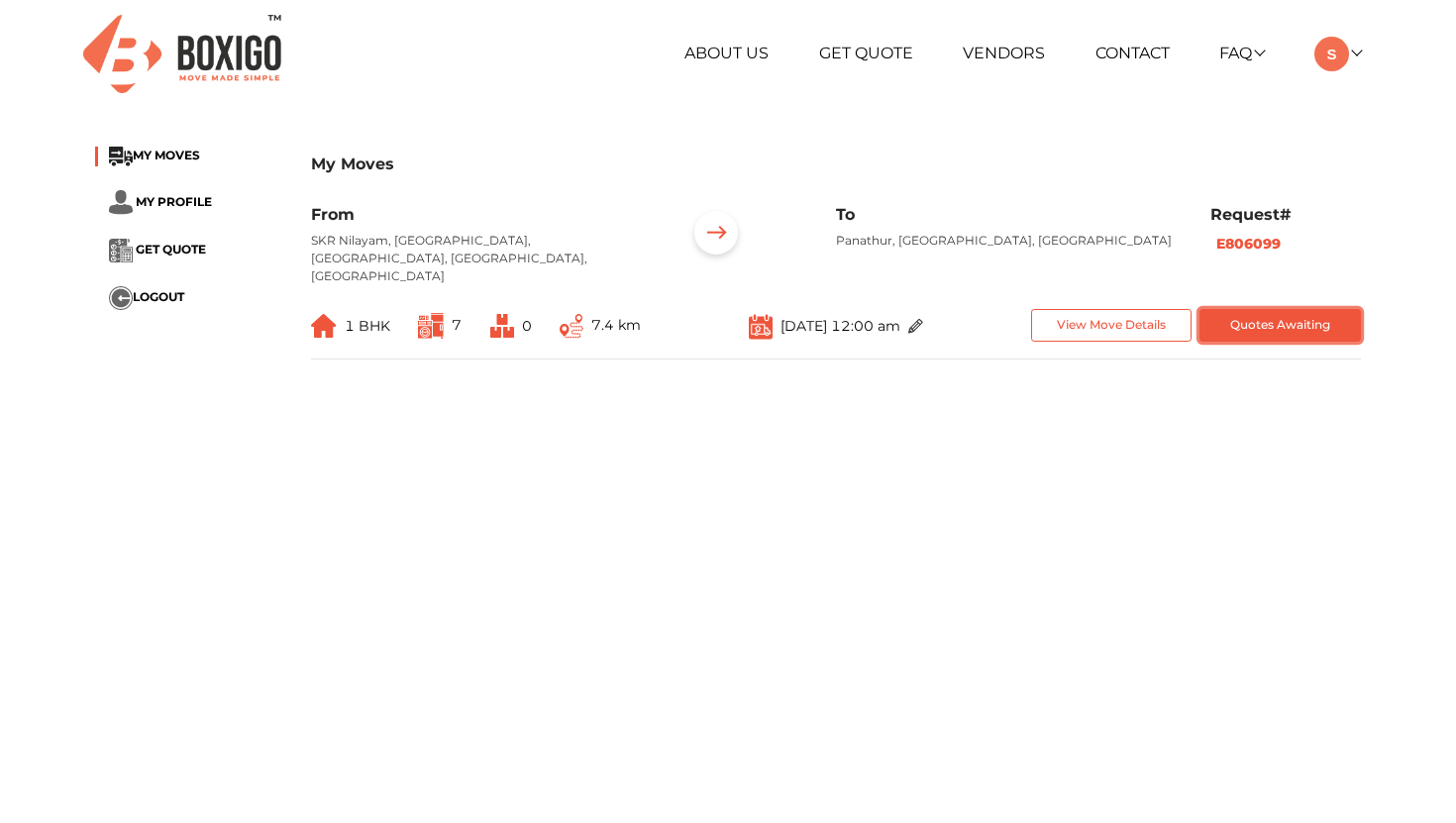 click on "Quotes Awaiting" at bounding box center (1280, 325) 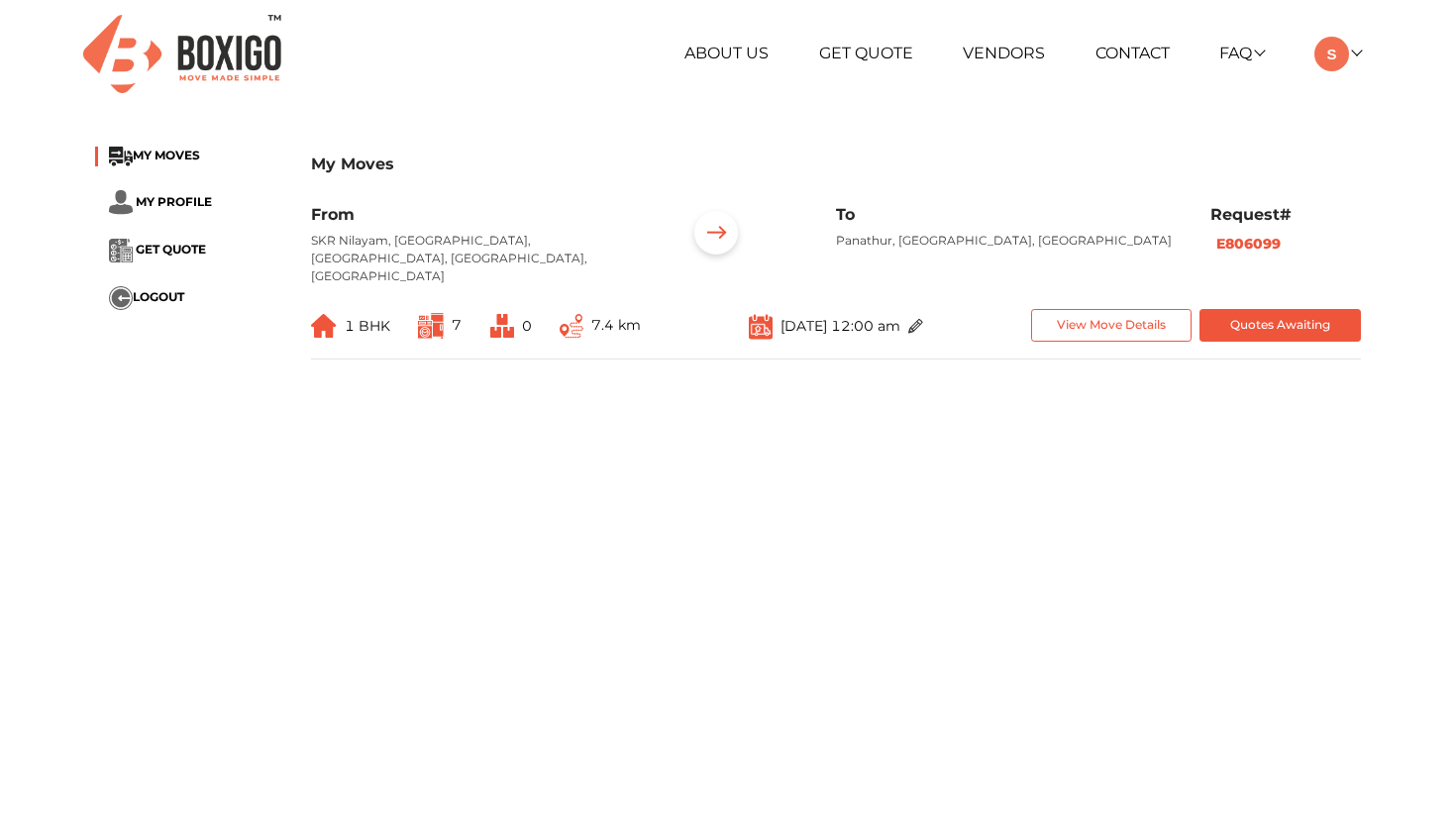 click on "My Moves    MY MOVES    MY PROFILE     GET QUOTE   LOGOUT  My Moves From  SKR Nilayam, Palm Meadows,  Whitefield,  Bengaluru,  Karnataka To   Panathur,  Bengaluru,  Karnataka Request#  E806099 1 BHK 7 0 7.4 km Jul 31st 2025 at 12:00 am View Move Details Quotes Awaiting" at bounding box center (728, 488) 